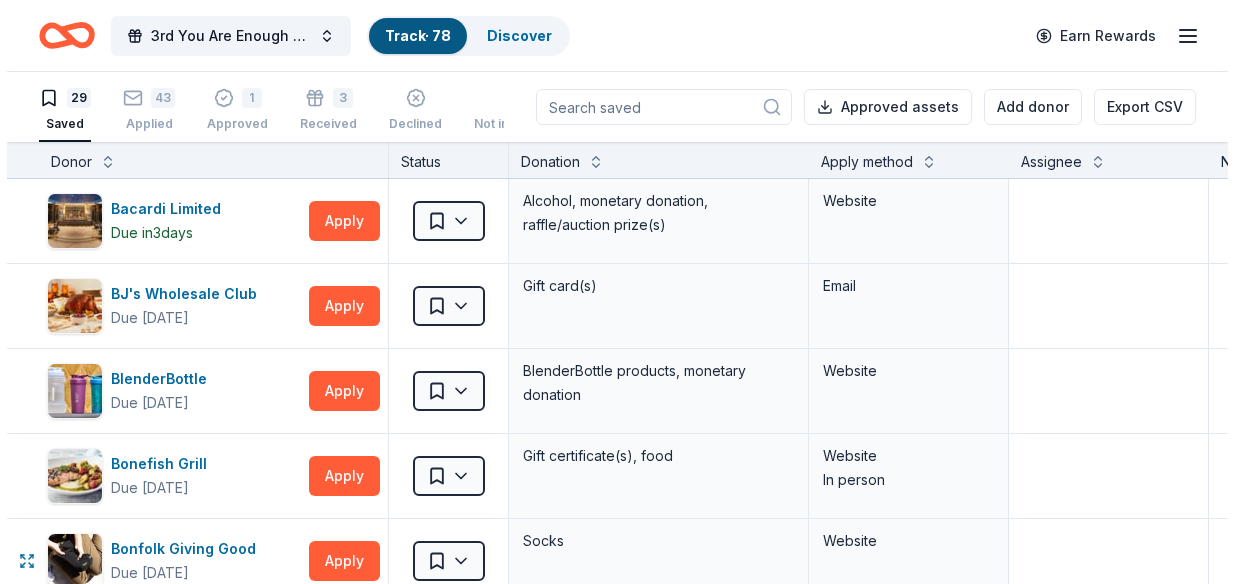 scroll, scrollTop: 0, scrollLeft: 0, axis: both 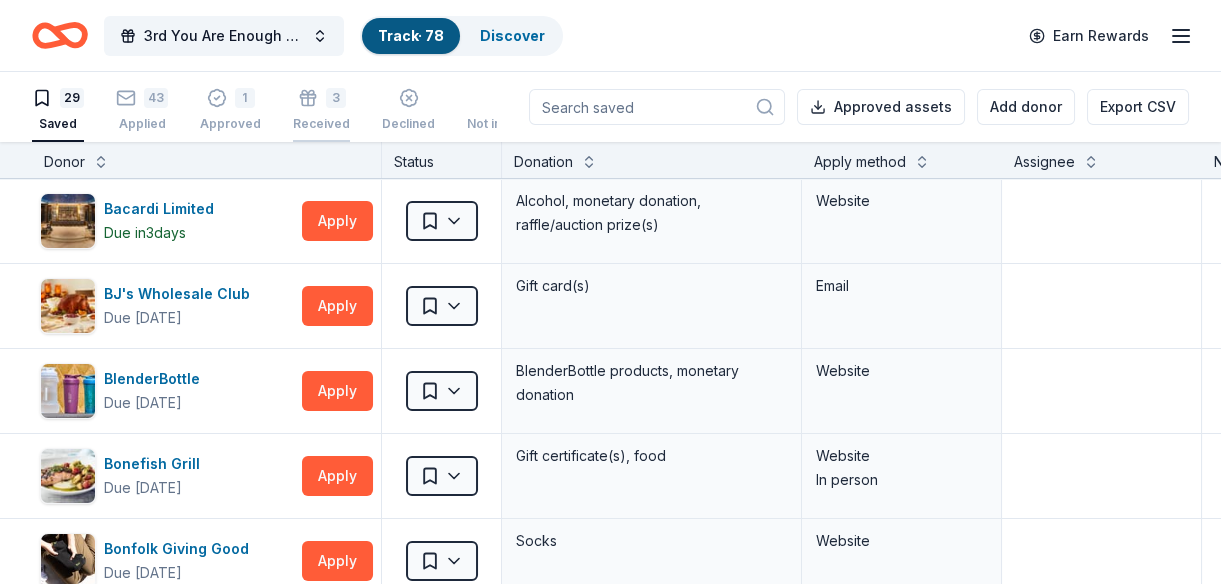 click on "Received" at bounding box center (321, 124) 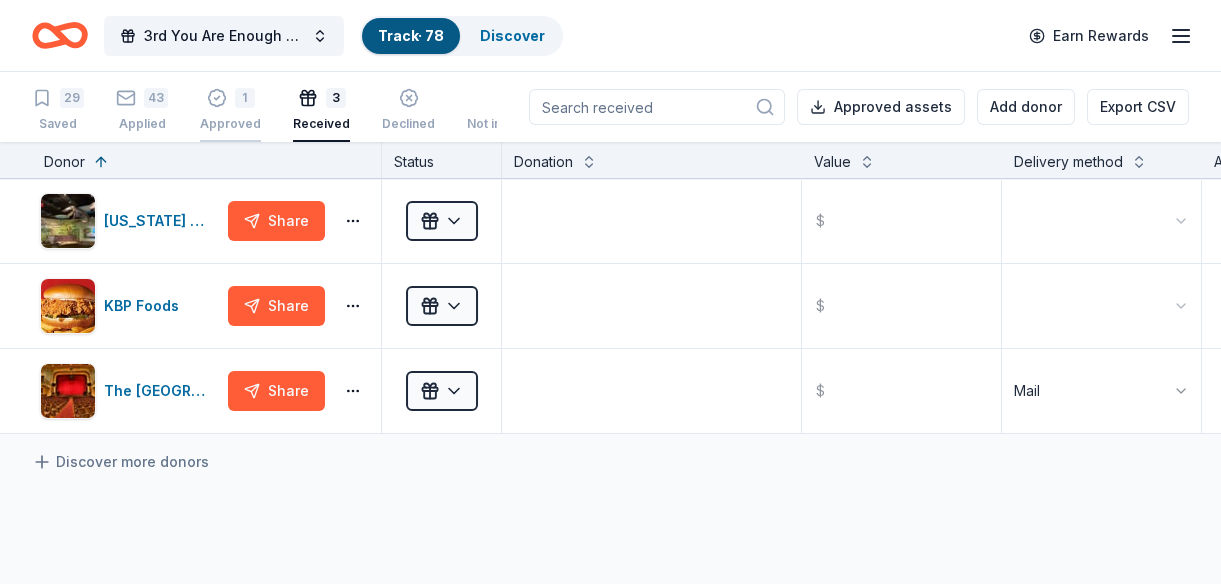 click on "Approved" at bounding box center (230, 124) 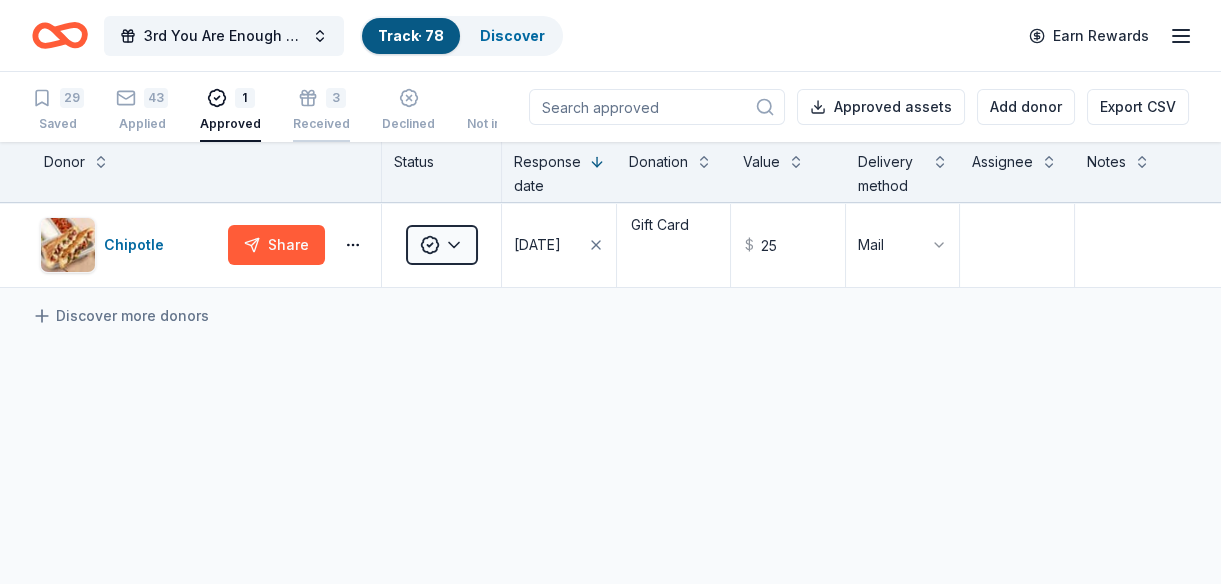 click on "Received" at bounding box center [321, 124] 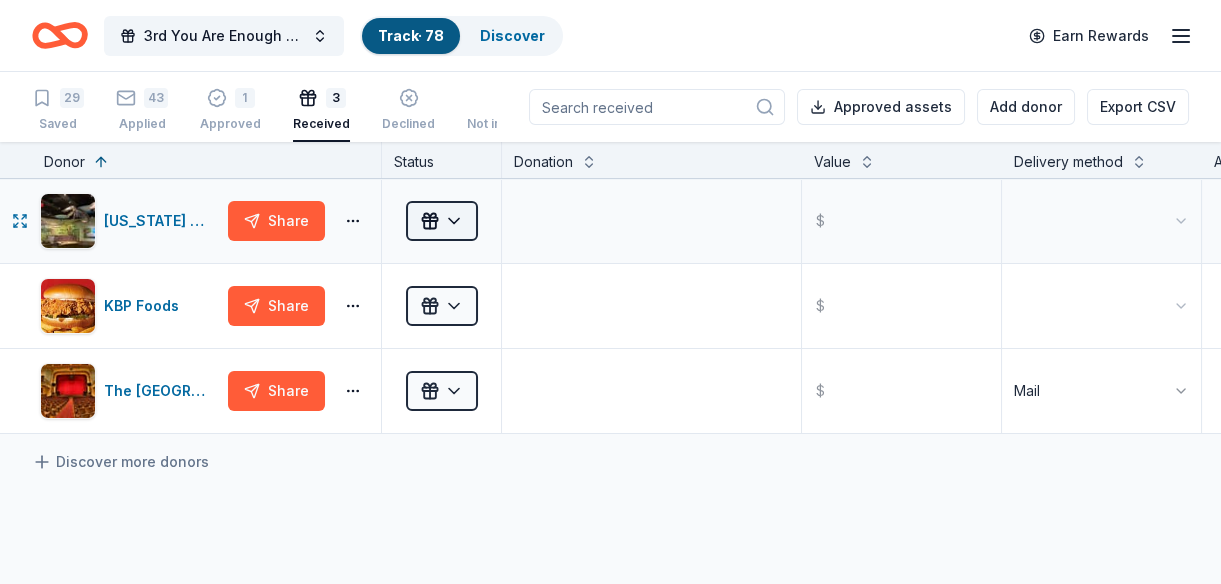 click on "3rd You Are Enough Suicide Fundraising Gala Track  · 78 Discover Earn Rewards 29 Saved 43 Applied 1 Approved 3 Received Declined Not interested  Approved assets Add donor Export CSV Donor Status Donation Value Delivery method Assignee Notes [US_STATE] Museum of Nature & Science  Share Received $ KBP Foods  Share Received $ The [GEOGRAPHIC_DATA] ([GEOGRAPHIC_DATA])  Share Received $ Mail   Discover more donors Saved" at bounding box center (610, 292) 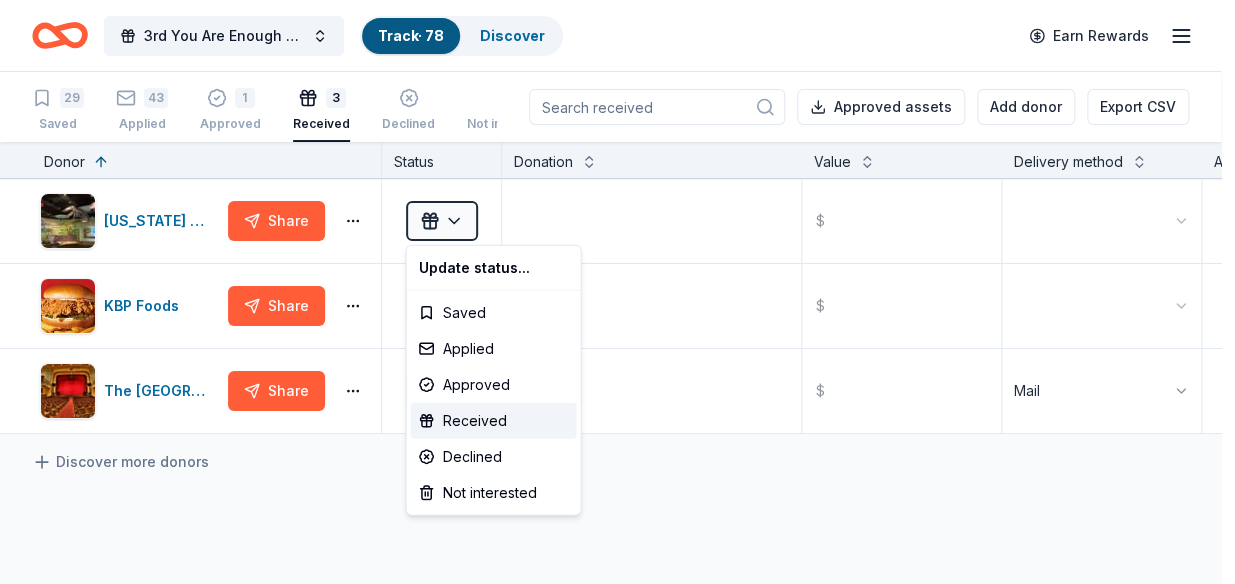 click on "3rd You Are Enough Suicide Fundraising Gala Track  · 78 Discover Earn Rewards 29 Saved 43 Applied 1 Approved 3 Received Declined Not interested  Approved assets Add donor Export CSV Donor Status Donation Value Delivery method Assignee Notes [US_STATE] Museum of Nature & Science  Share Received $ KBP Foods  Share Received $ The [GEOGRAPHIC_DATA] ([GEOGRAPHIC_DATA])  Share Received $ Mail   Discover more donors Saved Update status... Saved Applied Approved Received Declined Not interested" at bounding box center (617, 292) 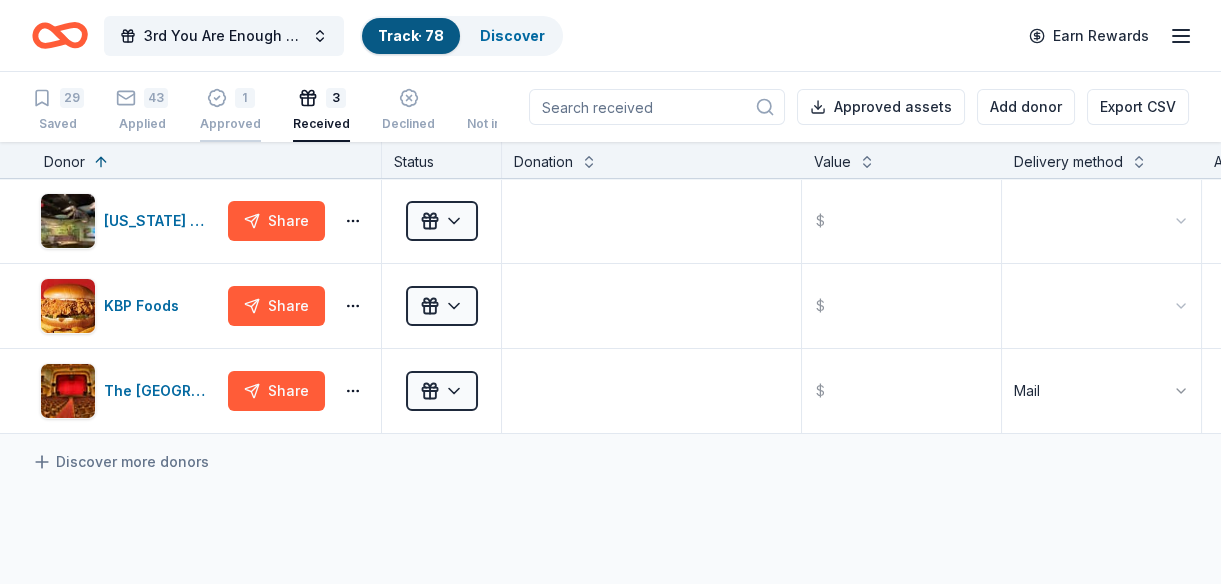 click on "Approved" at bounding box center [230, 124] 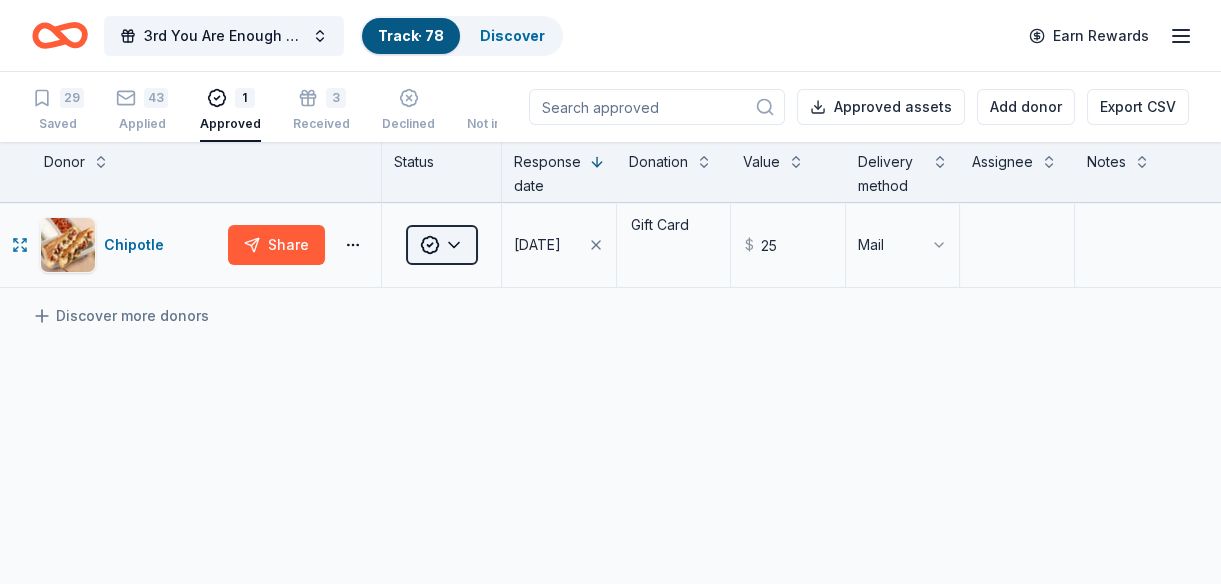 click on "3rd You Are Enough Suicide Fundraising Gala Track  · 78 Discover Earn Rewards 29 Saved 43 Applied 1 Approved 3 Received Declined Not interested  Approved assets Add donor Export CSV Donor Status Response date Donation Value Delivery method Assignee Notes Chipotle  Share Approved [DATE] Gift Card $ 25 Mail   Discover more donors Saved" at bounding box center [610, 292] 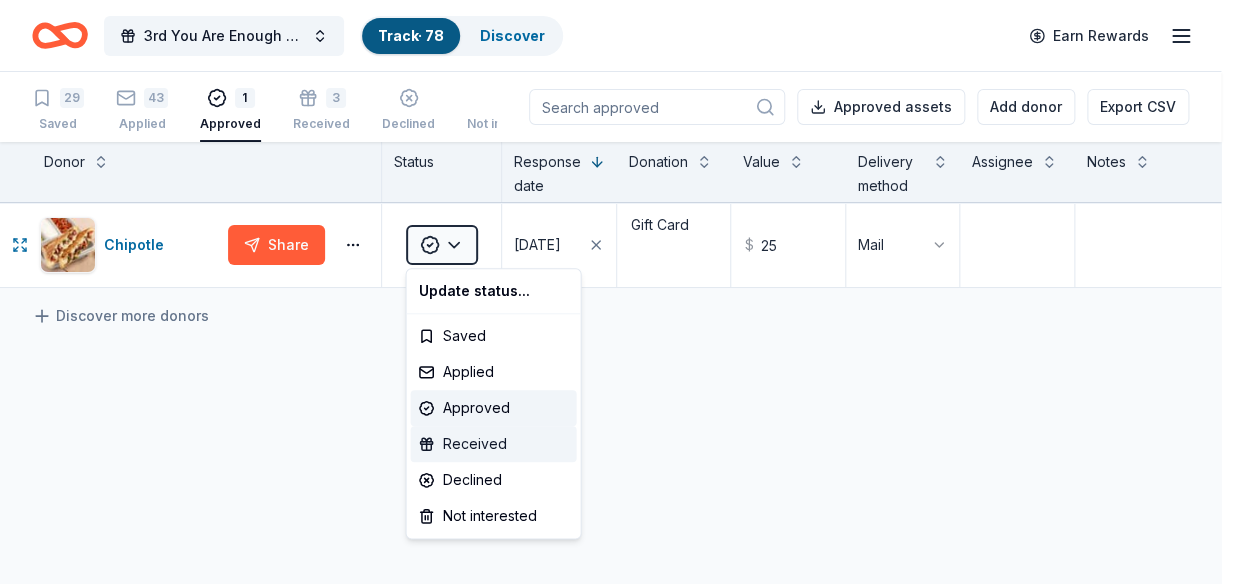 click on "Received" at bounding box center [493, 444] 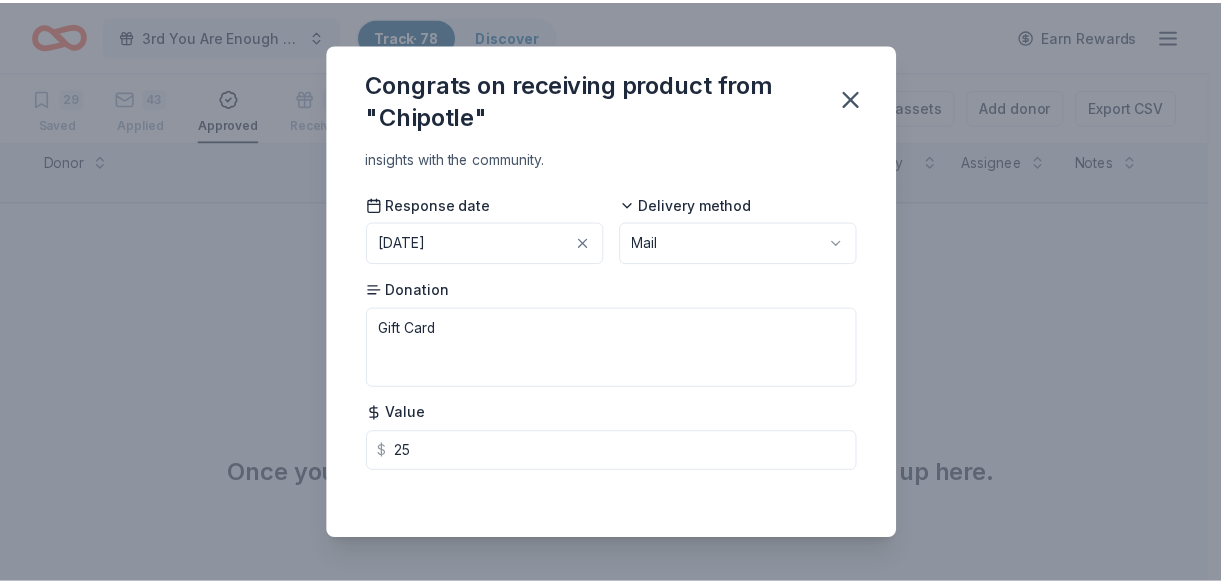 scroll, scrollTop: 51, scrollLeft: 0, axis: vertical 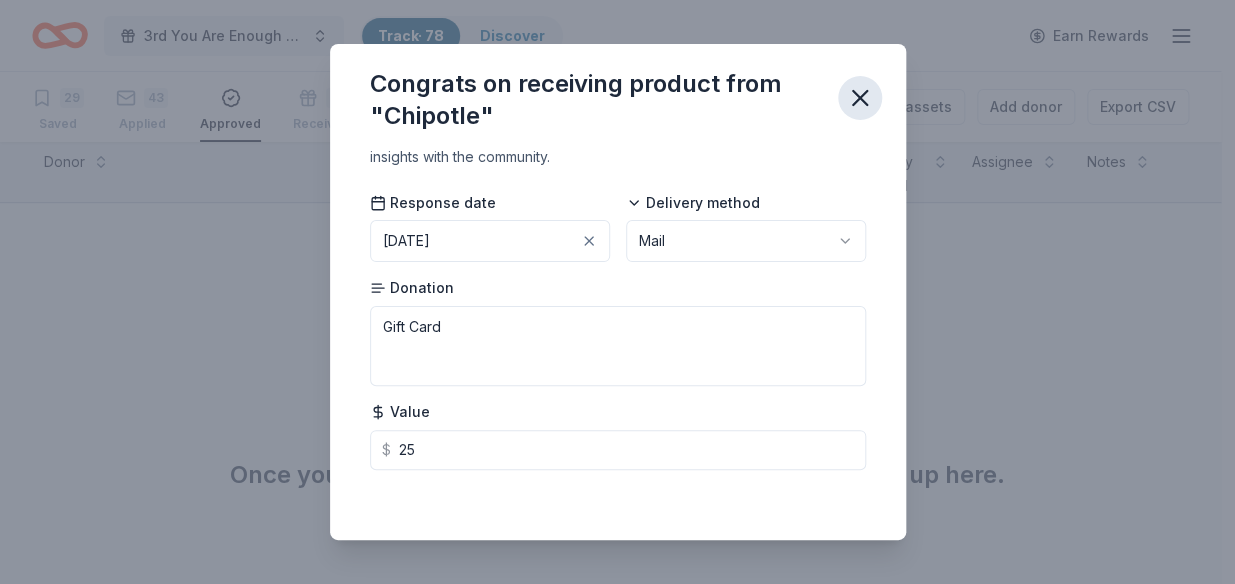 click 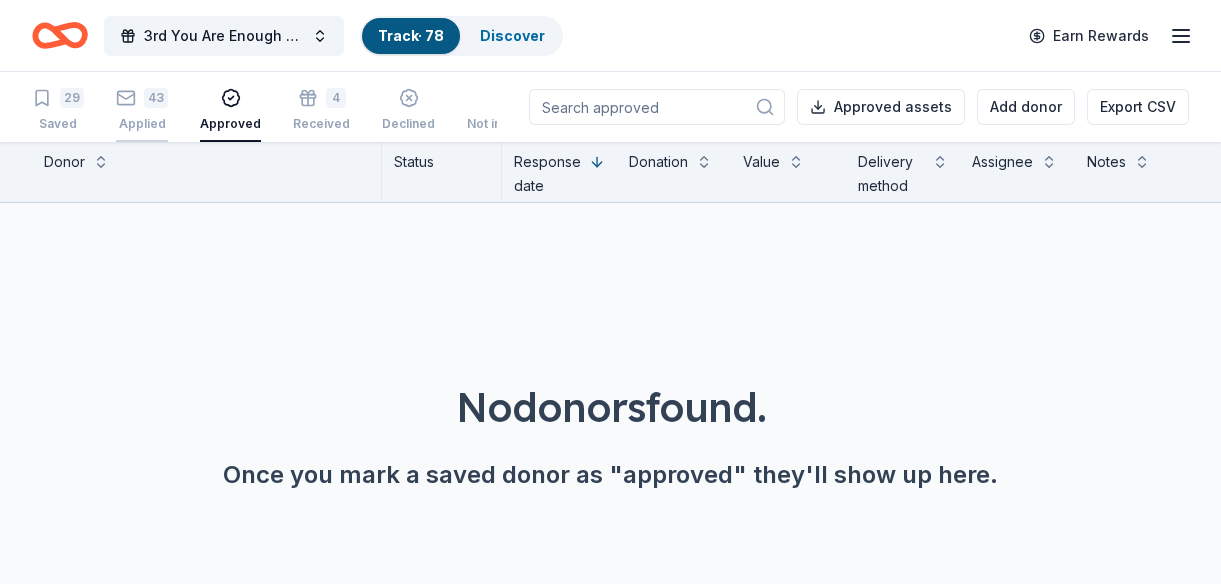 click on "Applied" at bounding box center [142, 124] 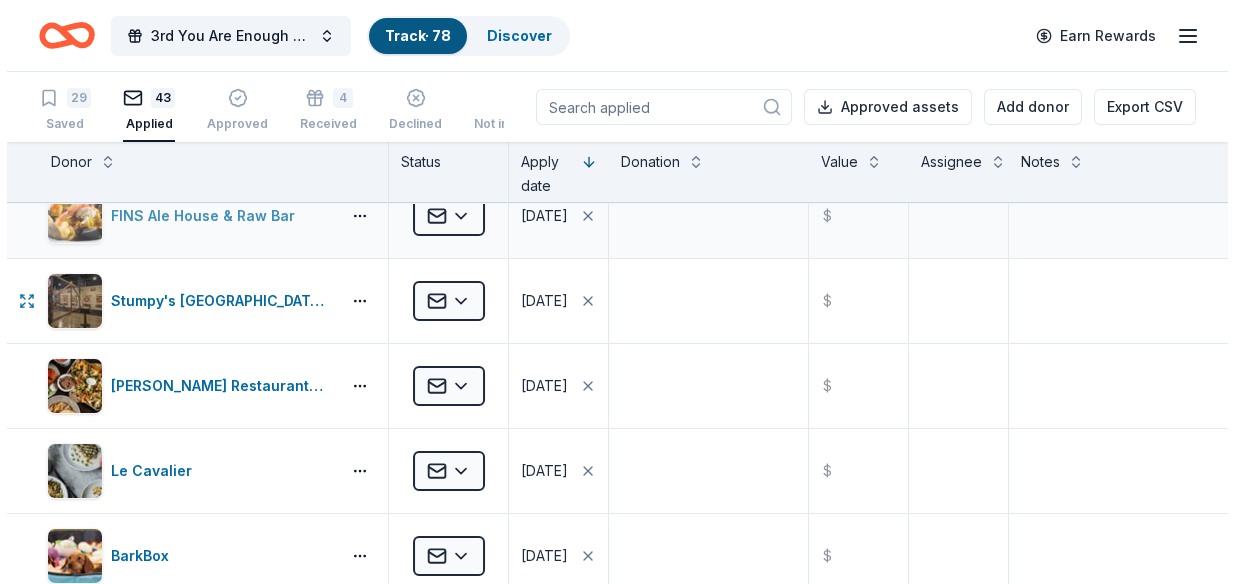 scroll, scrollTop: 636, scrollLeft: 0, axis: vertical 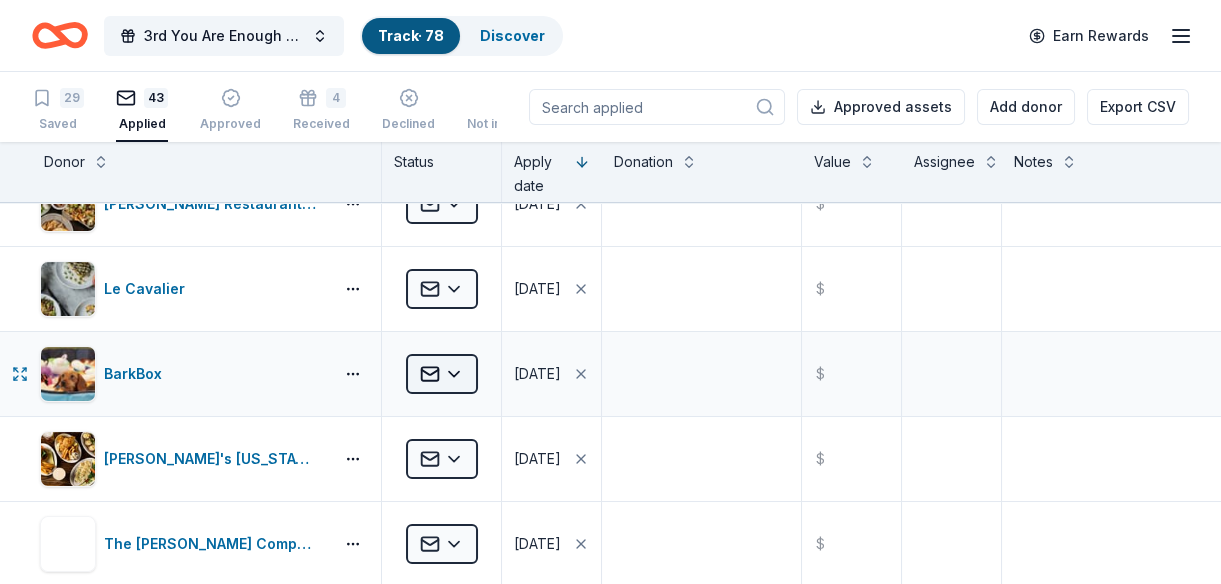 click on "3rd You Are Enough Suicide Fundraising Gala Track  · 78 Discover Earn Rewards 29 Saved 43 Applied Approved 4 Received Declined Not interested  Approved assets Add donor Export CSV Donor Status Apply date Donation Value Assignee Notes Lefty's Alley & Eats Applied [DATE] $ Royal Farms Applied [DATE] $ [PERSON_NAME] Entertainment Applied [DATE] $ [PERSON_NAME] Law Applied [DATE] $ The BroBasket Applied [DATE] $ FINS Ale House & Raw Bar Applied [DATE] $ Stumpy's [GEOGRAPHIC_DATA] ([GEOGRAPHIC_DATA]) Applied [DATE] $ [PERSON_NAME] Restaurant Group Applied [DATE] $ Le Cavalier Applied [DATE] $ BarkBox Applied [DATE] $ [PERSON_NAME]'s [US_STATE] Grill Applied [DATE] $ The [PERSON_NAME] Companies Applied [DATE] $ Philadelphia Flyers Applied [DATE] $ Firebirds Wood Fired Grill Applied [DATE] $ American Eagle Applied [DATE] $ Safeway Applied [DATE] $ Goo Goo Cluster Applied [DATE] $ Urban Air Adventure Park Applied [DATE] $ Autobell Car Wash Applied [DATE] $ doTERRA Applied [DATE] $ $ $" at bounding box center (610, 292) 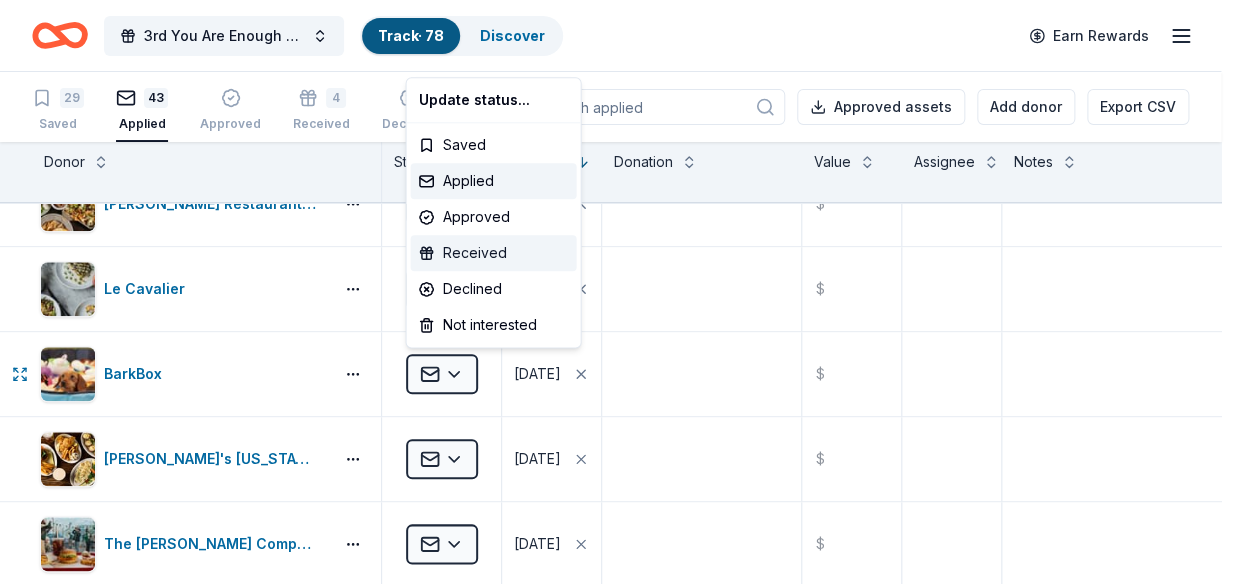 click on "Received" at bounding box center (493, 253) 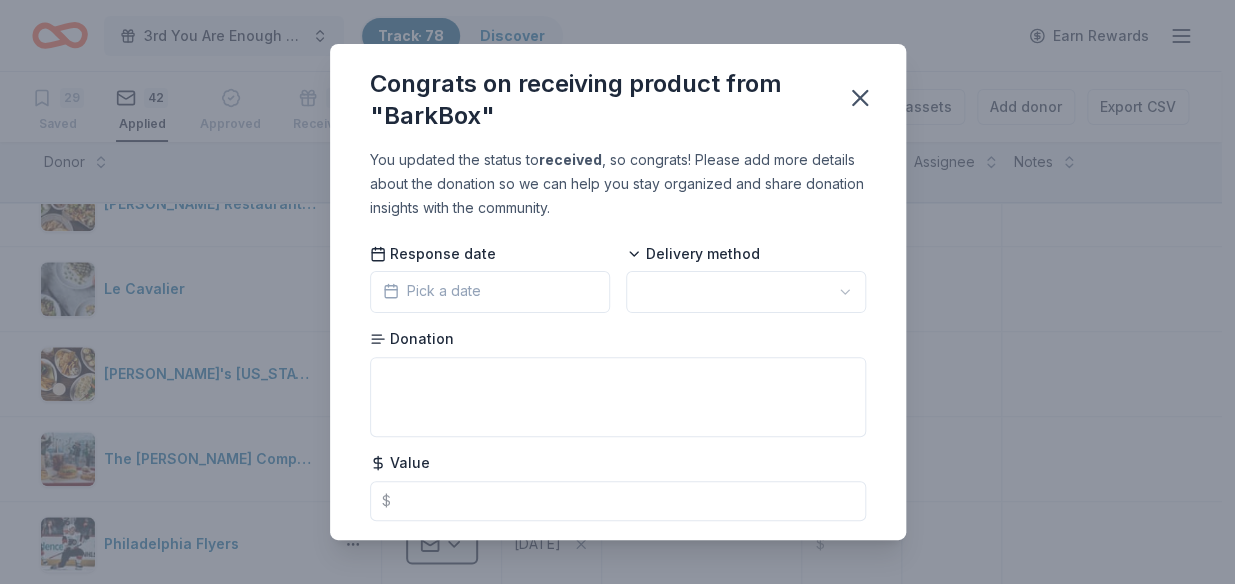 click on "3rd You Are Enough Suicide Fundraising Gala Track  · 78 Discover Earn Rewards 29 Saved 42 Applied Approved 5 Received Declined Not interested  Approved assets Add donor Export CSV Donor Status Apply date Donation Value Assignee Notes Lefty's Alley & Eats Applied [DATE] $ Royal Farms Applied [DATE] $ [PERSON_NAME] Entertainment Applied [DATE] $ [PERSON_NAME] Law Applied [DATE] $ The BroBasket Applied [DATE] $ FINS Ale House & Raw Bar Applied [DATE] $ Stumpy's [GEOGRAPHIC_DATA] ([GEOGRAPHIC_DATA]) Applied [DATE] $ [PERSON_NAME] Restaurant Group Applied [DATE] $ Le Cavalier Applied [DATE] $ [PERSON_NAME]'s [US_STATE] Grill Applied [DATE] $ The [PERSON_NAME] Companies Applied [DATE] $ Philadelphia Flyers Applied [DATE] $ Firebirds Wood Fired Grill Applied [DATE] $ American Eagle Applied [DATE] $ Safeway Applied [DATE] $ Goo Goo Cluster Applied [DATE] $ Urban Air Adventure Park Applied [DATE] $ Autobell Car Wash Applied [DATE] $ doTERRA Applied [DATE] $ First Watch Applied [DATE] $" at bounding box center [617, 292] 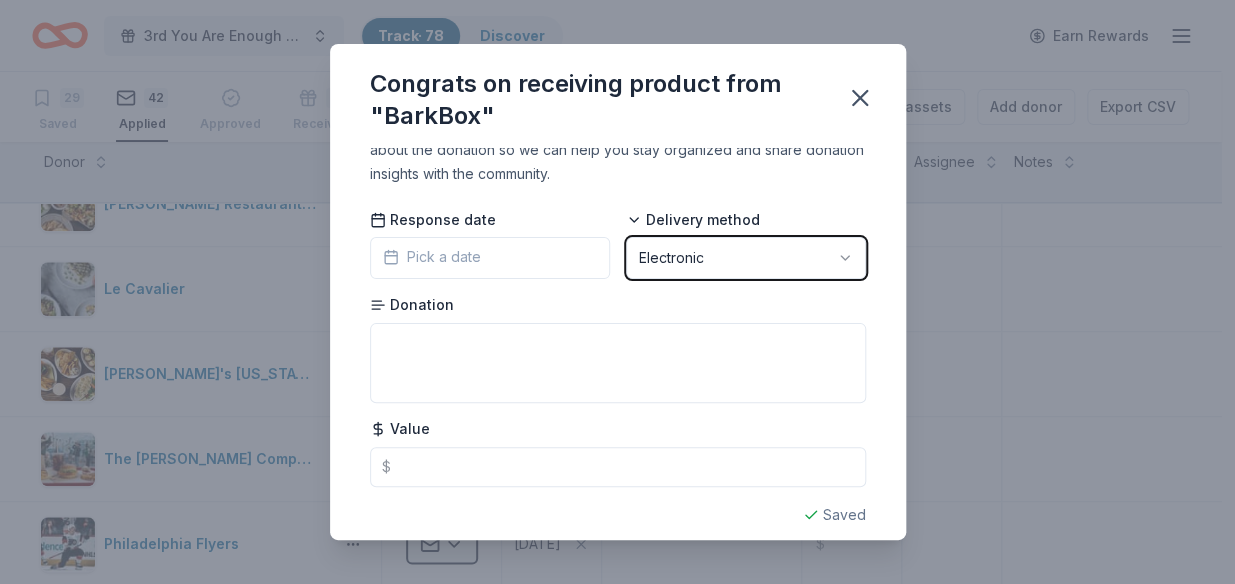 scroll, scrollTop: 51, scrollLeft: 0, axis: vertical 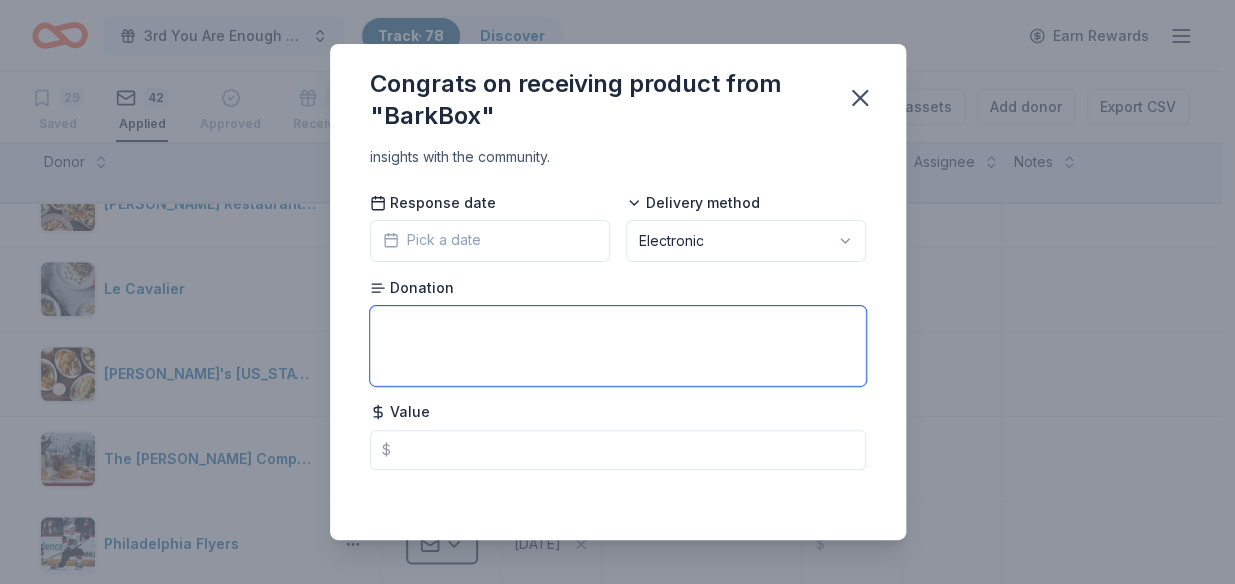 click at bounding box center (618, 346) 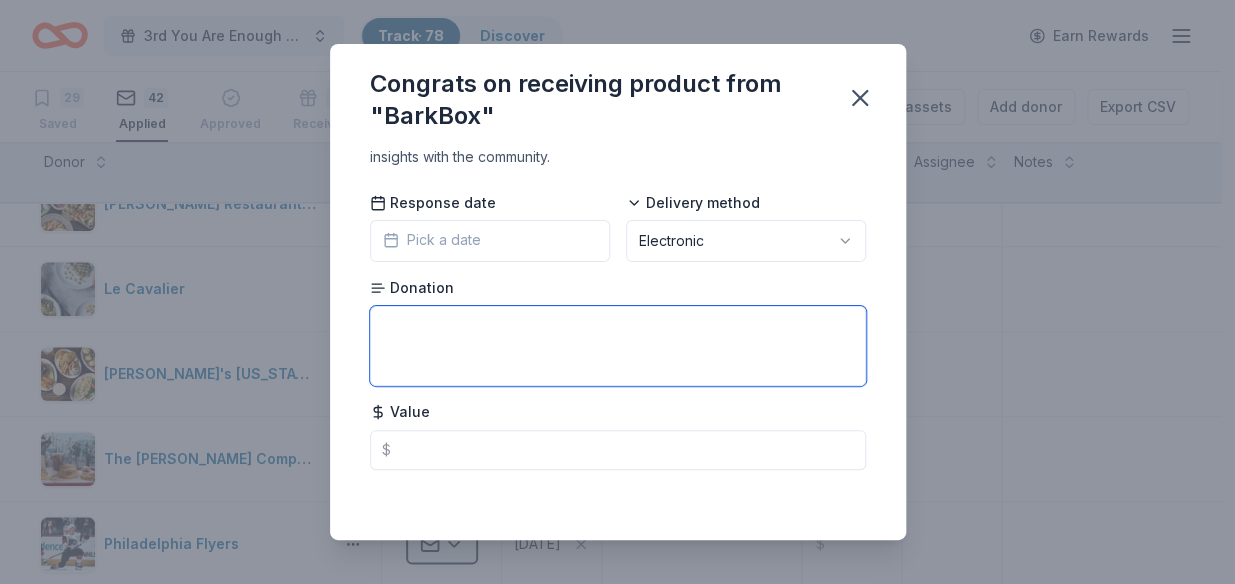 click at bounding box center (618, 346) 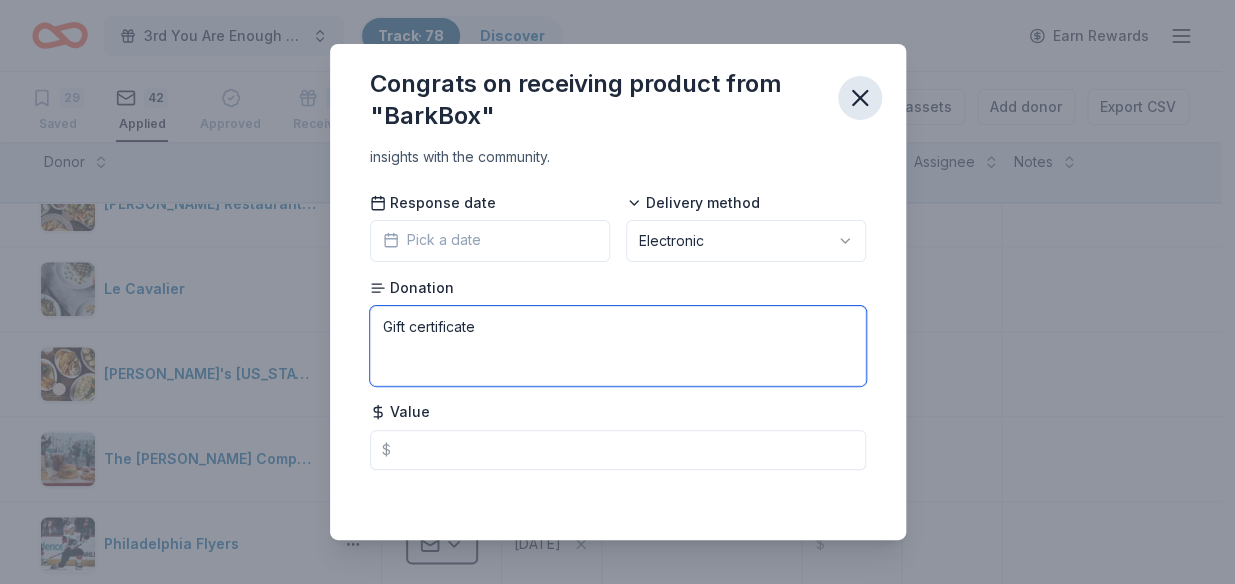 type on "Gift certificate" 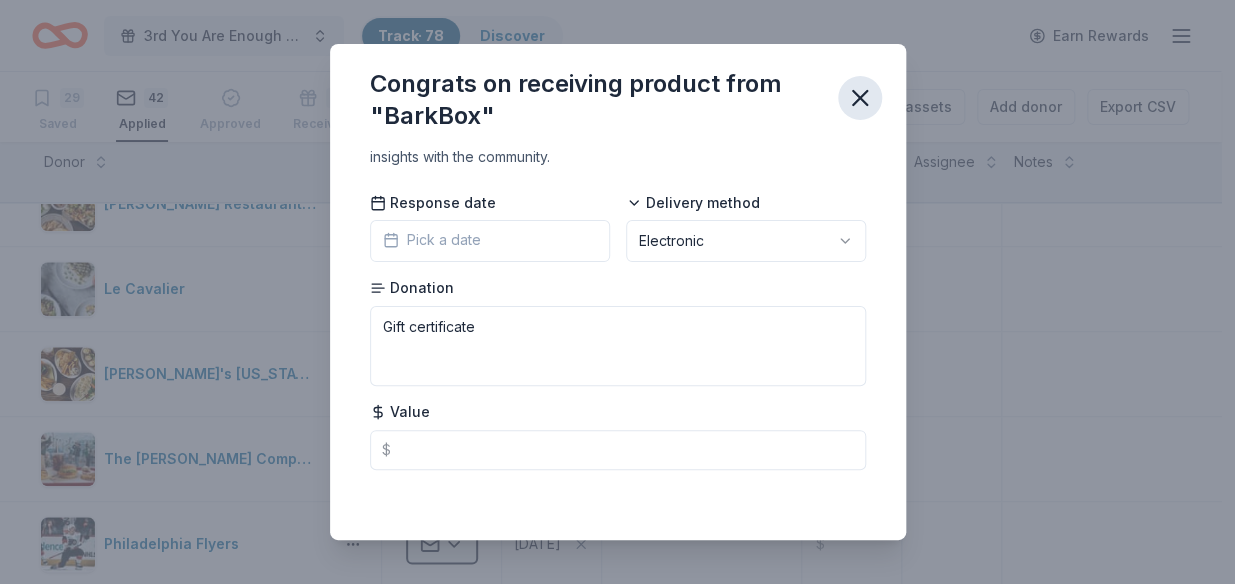 click 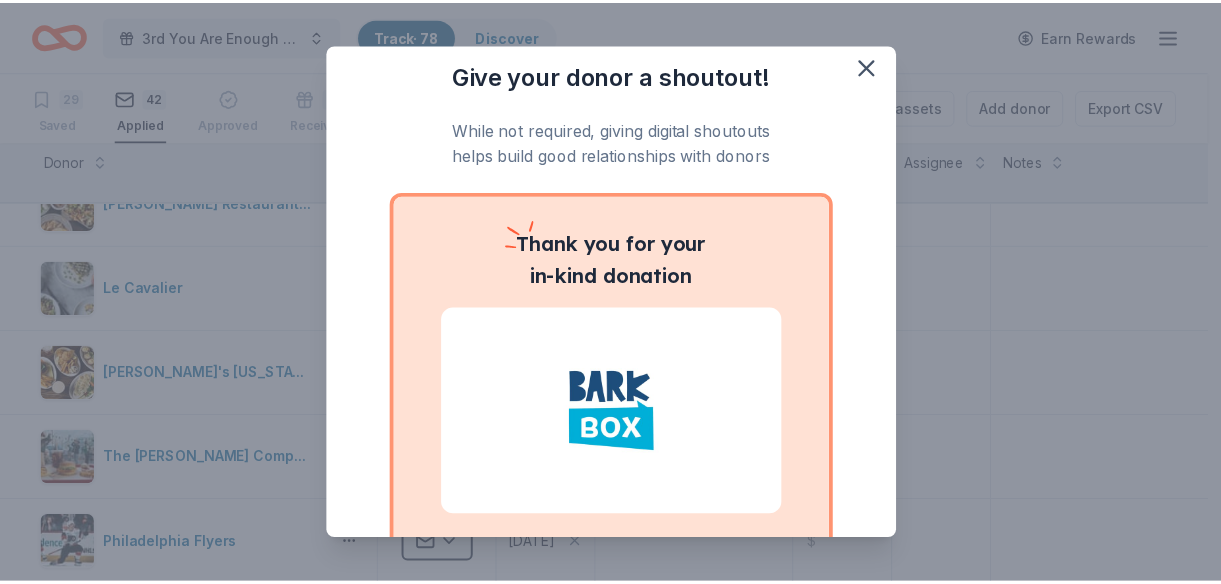 scroll, scrollTop: 0, scrollLeft: 0, axis: both 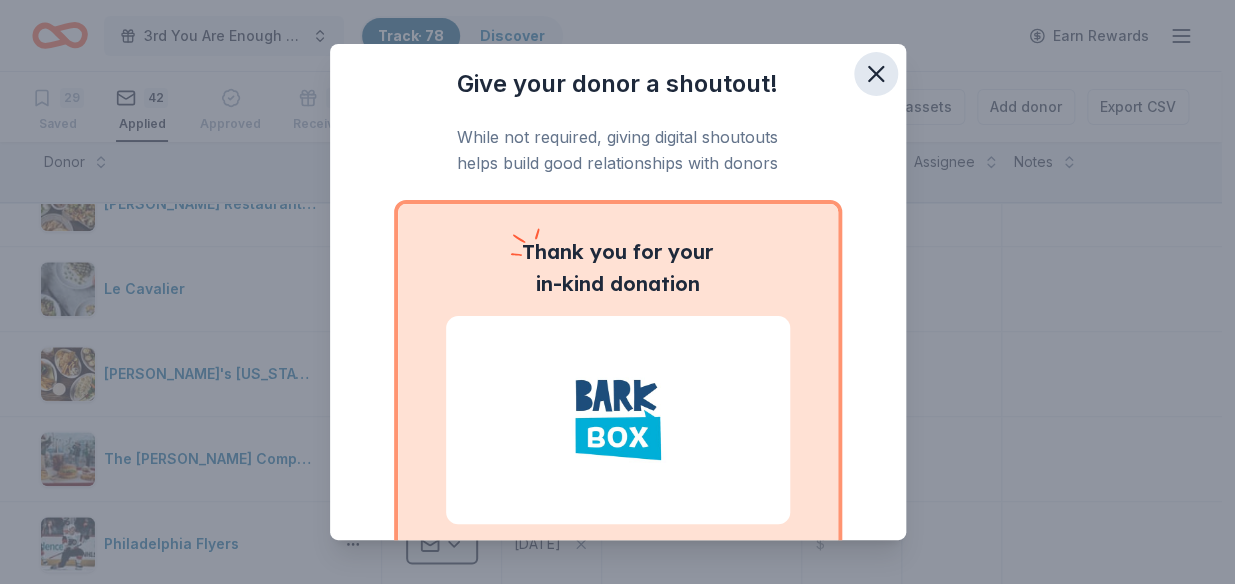 click 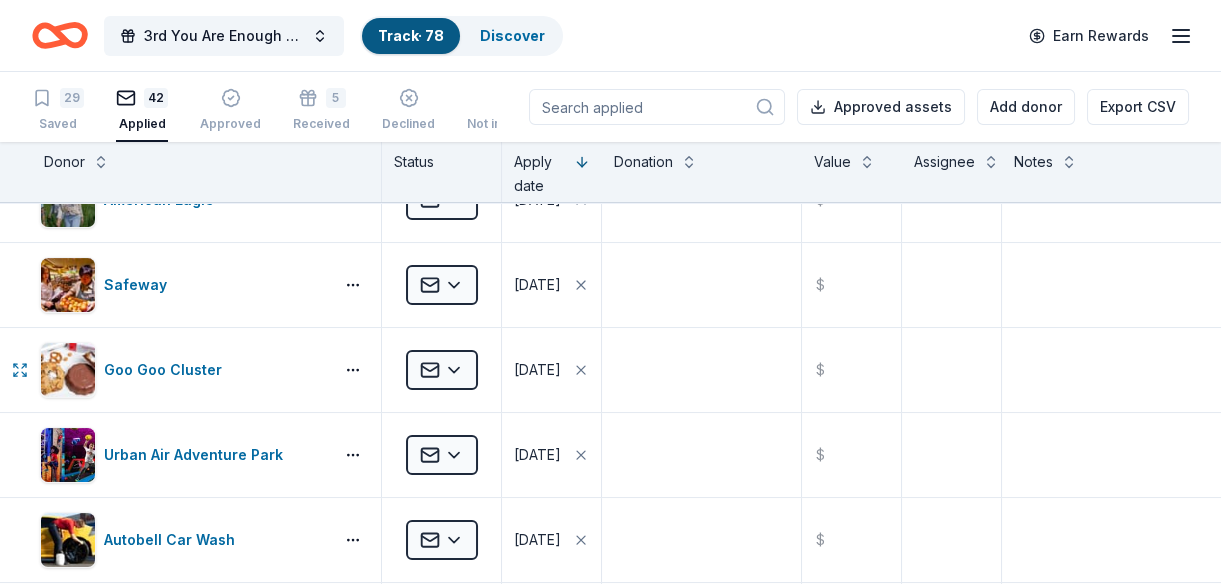 scroll, scrollTop: 1181, scrollLeft: 0, axis: vertical 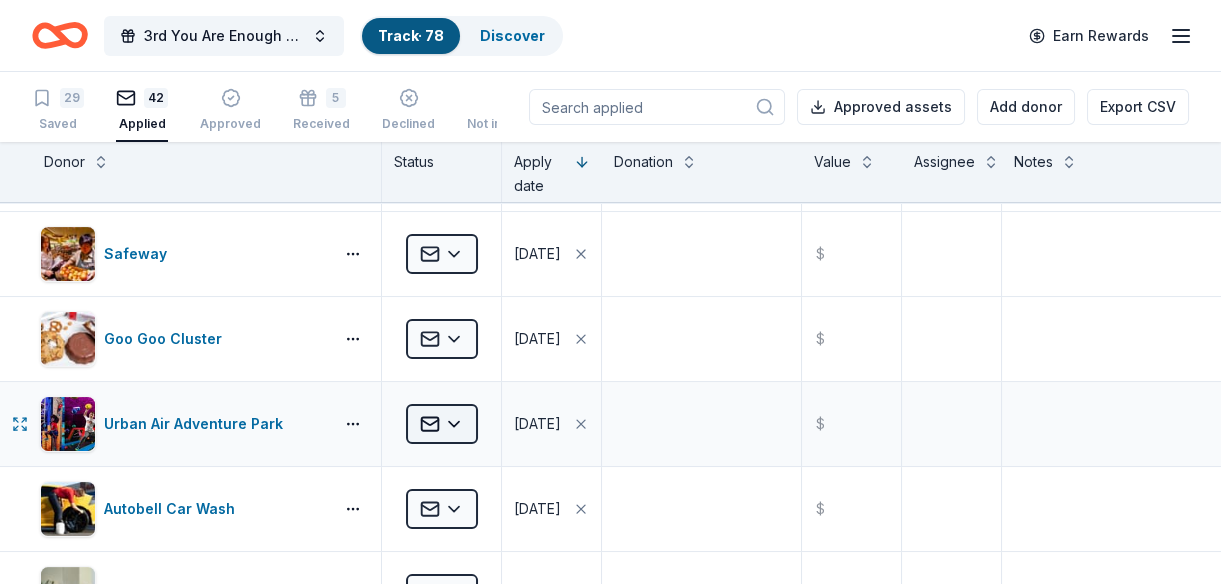 click on "3rd You Are Enough Suicide Fundraising Gala Track  · 78 Discover Earn Rewards 29 Saved 42 Applied Approved 5 Received Declined Not interested  Approved assets Add donor Export CSV Donor Status Apply date Donation Value Assignee Notes Lefty's Alley & Eats Applied [DATE] $ Royal Farms Applied [DATE] $ [PERSON_NAME] Entertainment Applied [DATE] $ [PERSON_NAME] Law Applied [DATE] $ The BroBasket Applied [DATE] $ FINS Ale House & Raw Bar Applied [DATE] $ Stumpy's [GEOGRAPHIC_DATA] ([GEOGRAPHIC_DATA]) Applied [DATE] $ [PERSON_NAME] Restaurant Group Applied [DATE] $ Le Cavalier Applied [DATE] $ [PERSON_NAME]'s [US_STATE] Grill Applied [DATE] $ The [PERSON_NAME] Companies Applied [DATE] $ Philadelphia Flyers Applied [DATE] $ Firebirds Wood Fired Grill Applied [DATE] $ American Eagle Applied [DATE] $ Safeway Applied [DATE] $ Goo Goo Cluster Applied [DATE] $ Urban Air Adventure Park Applied [DATE] $ Autobell Car Wash Applied [DATE] $ doTERRA Applied [DATE] $ First Watch Applied [DATE] $" at bounding box center (610, 292) 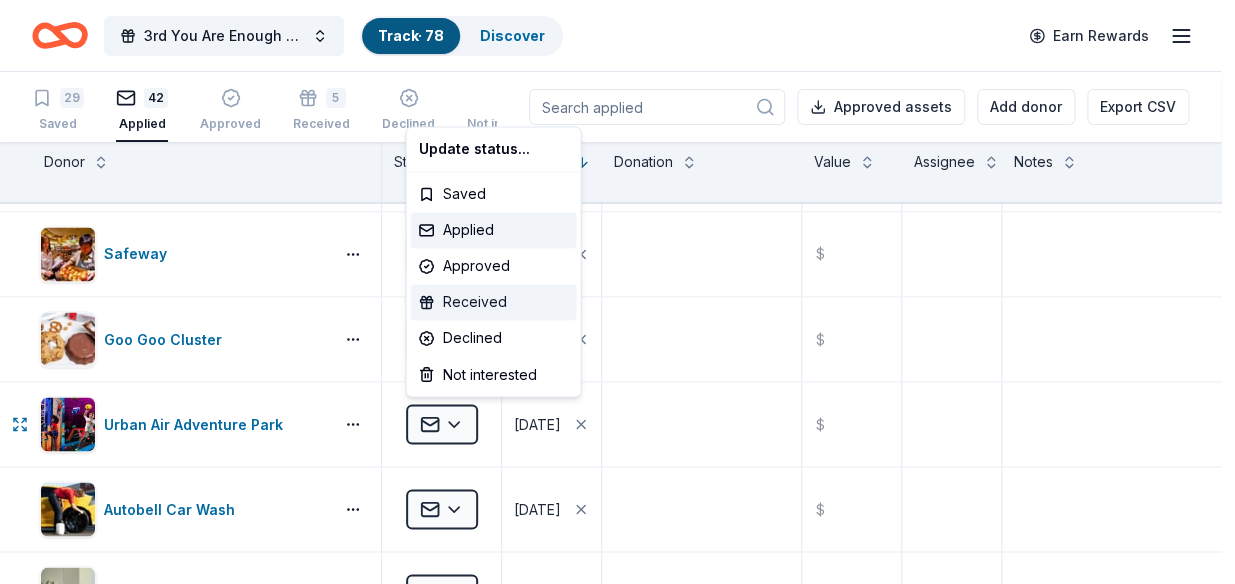 click on "Received" at bounding box center [493, 302] 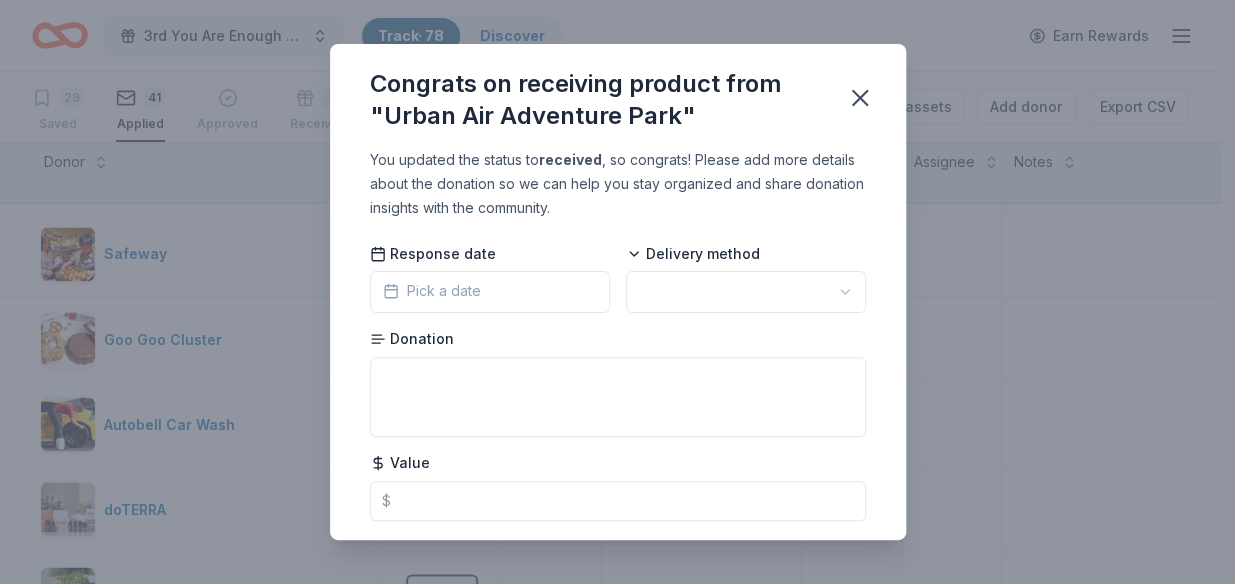 click on "3rd You Are Enough Suicide Fundraising Gala Track  · 78 Discover Earn Rewards 29 Saved 41 Applied Approved 6 Received Declined Not interested  Approved assets Add donor Export CSV Donor Status Apply date Donation Value Assignee Notes Lefty's Alley & Eats Applied [DATE] $ Royal Farms Applied [DATE] $ [PERSON_NAME] Entertainment Applied [DATE] $ [PERSON_NAME] Law Applied [DATE] $ The BroBasket Applied [DATE] $ FINS Ale House & Raw Bar Applied [DATE] $ Stumpy's [GEOGRAPHIC_DATA] ([GEOGRAPHIC_DATA]) Applied [DATE] $ [PERSON_NAME] Restaurant Group Applied [DATE] $ Le Cavalier Applied [DATE] $ [PERSON_NAME]'s [US_STATE] Grill Applied [DATE] $ The [PERSON_NAME] Companies Applied [DATE] $ Philadelphia Flyers Applied [DATE] $ Firebirds Wood Fired Grill Applied [DATE] $ American Eagle Applied [DATE] $ Safeway Applied [DATE] $ Goo Goo Cluster Applied [DATE] $ Autobell Car Wash Applied [DATE] $ doTERRA Applied [DATE] $ First Watch Applied [DATE] $ Wawa Foundation Applied [DATE] $ Applied" at bounding box center (617, 292) 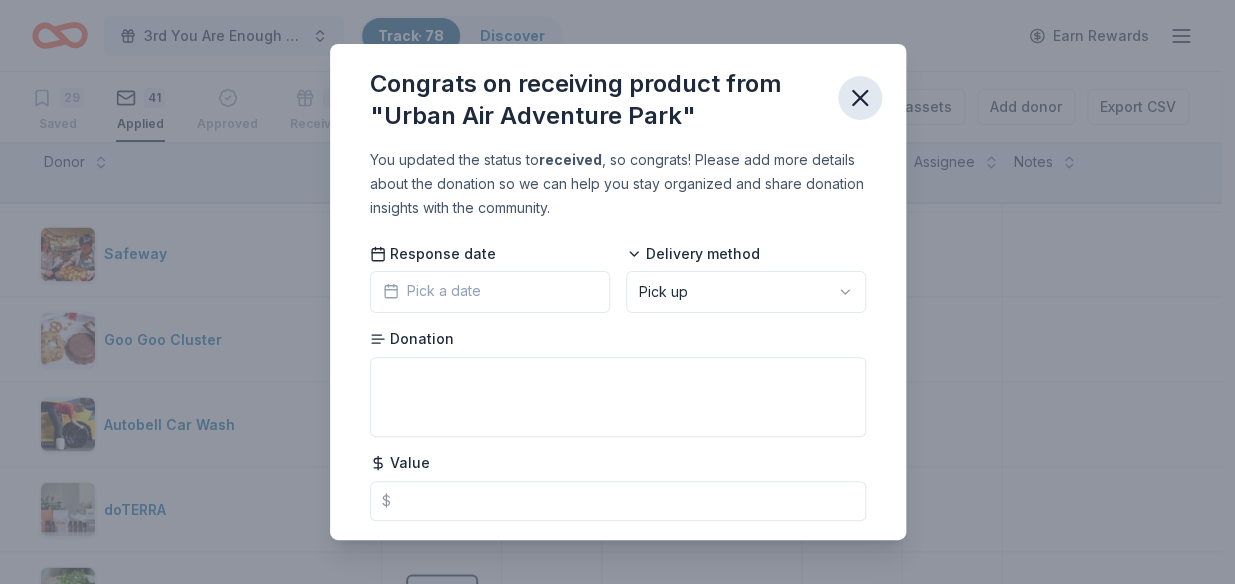 click 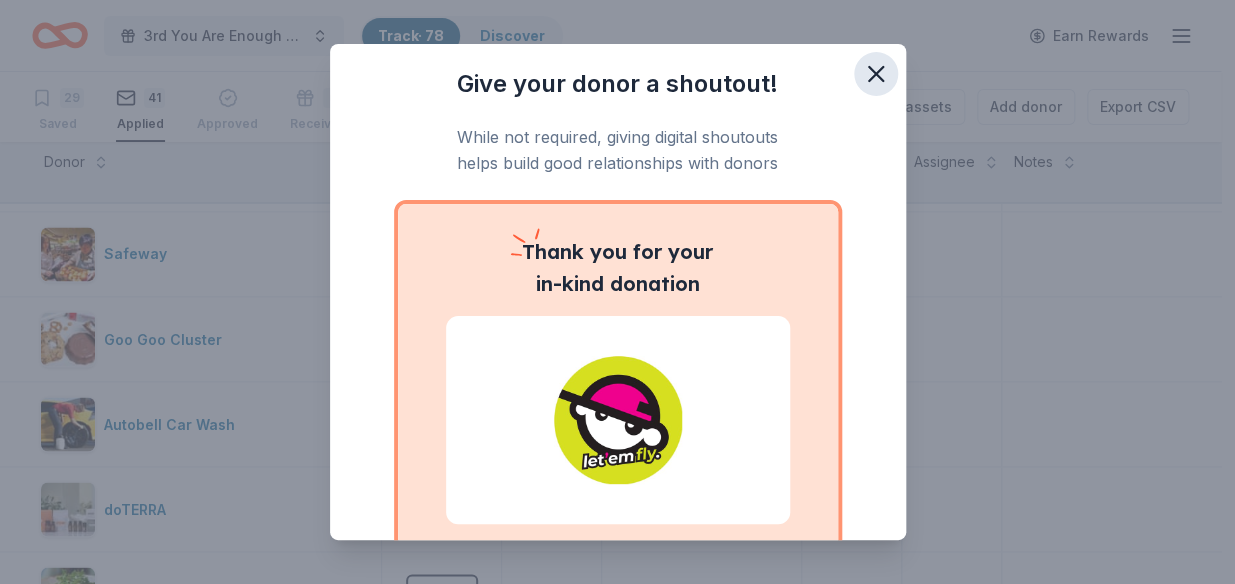 click 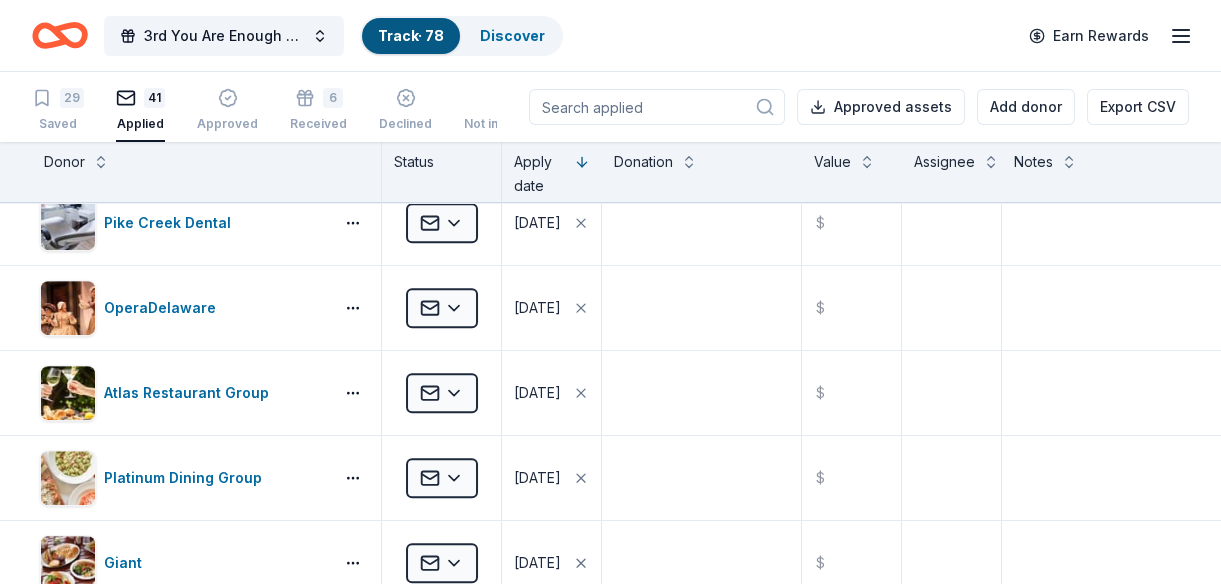scroll, scrollTop: 1727, scrollLeft: 0, axis: vertical 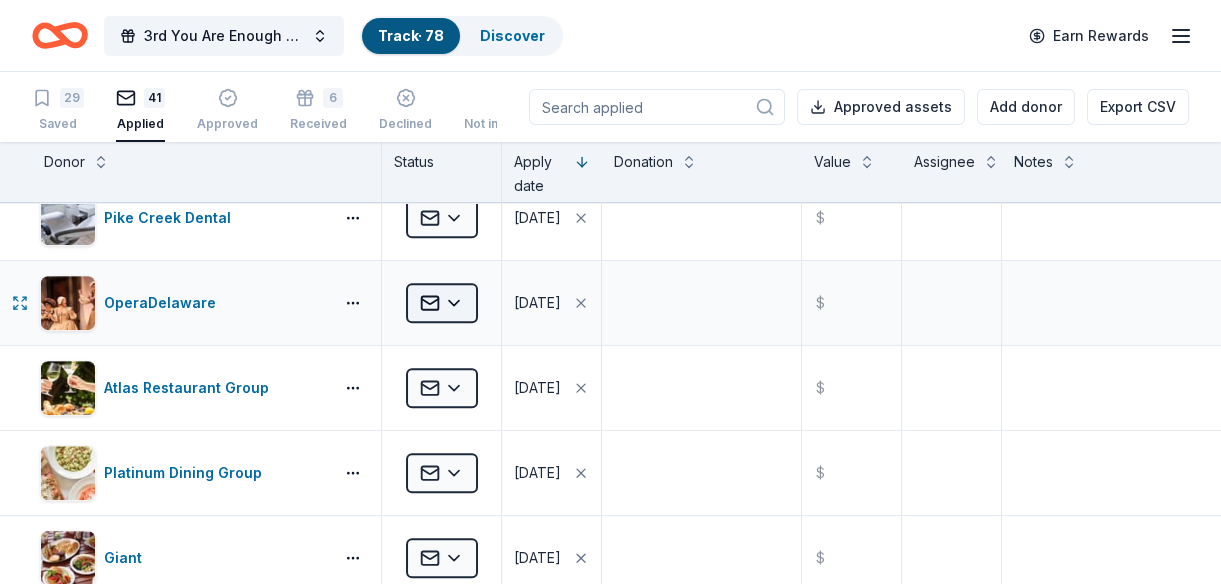 click on "3rd You Are Enough Suicide Fundraising Gala Track  · 78 Discover Earn Rewards 29 Saved 41 Applied Approved 6 Received Declined Not interested  Approved assets Add donor Export CSV Donor Status Apply date Donation Value Assignee Notes Lefty's Alley & Eats Applied [DATE] $ Royal Farms Applied [DATE] $ [PERSON_NAME] Entertainment Applied [DATE] $ [PERSON_NAME] Law Applied [DATE] $ The BroBasket Applied [DATE] $ FINS Ale House & Raw Bar Applied [DATE] $ Stumpy's [GEOGRAPHIC_DATA] ([GEOGRAPHIC_DATA]) Applied [DATE] $ [PERSON_NAME] Restaurant Group Applied [DATE] $ Le Cavalier Applied [DATE] $ [PERSON_NAME]'s [US_STATE] Grill Applied [DATE] $ The [PERSON_NAME] Companies Applied [DATE] $ Philadelphia Flyers Applied [DATE] $ Firebirds Wood Fired Grill Applied [DATE] $ American Eagle Applied [DATE] $ Safeway Applied [DATE] $ Goo Goo Cluster Applied [DATE] $ Autobell Car Wash Applied [DATE] $ doTERRA Applied [DATE] $ First Watch Applied [DATE] $ Wawa Foundation Applied [DATE] $ Applied" at bounding box center [610, 292] 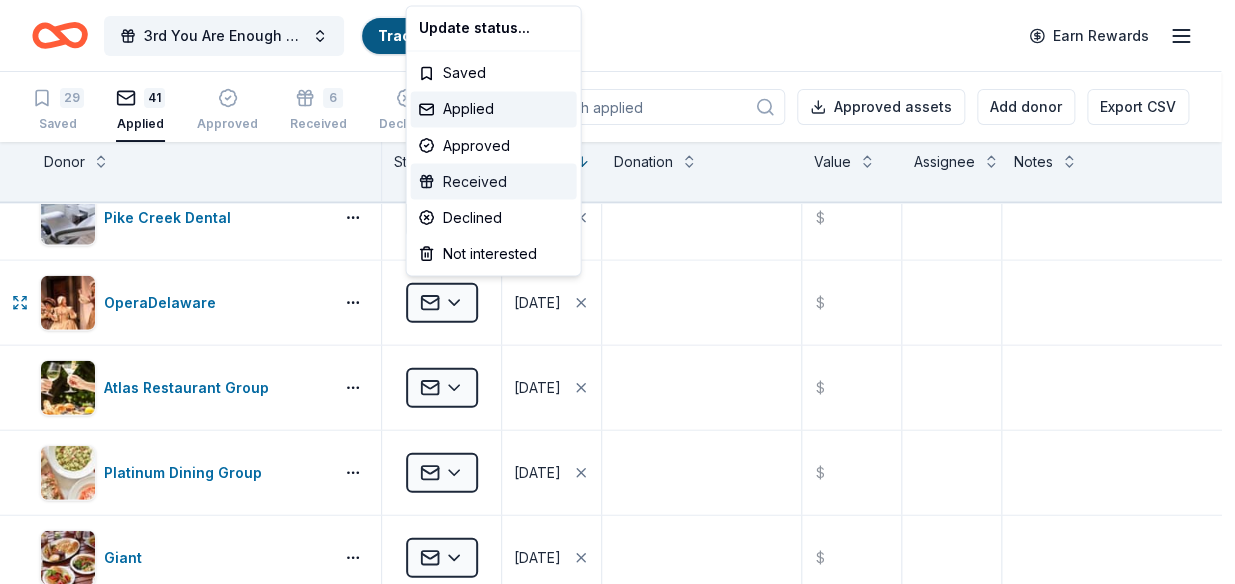 click on "Received" at bounding box center [493, 181] 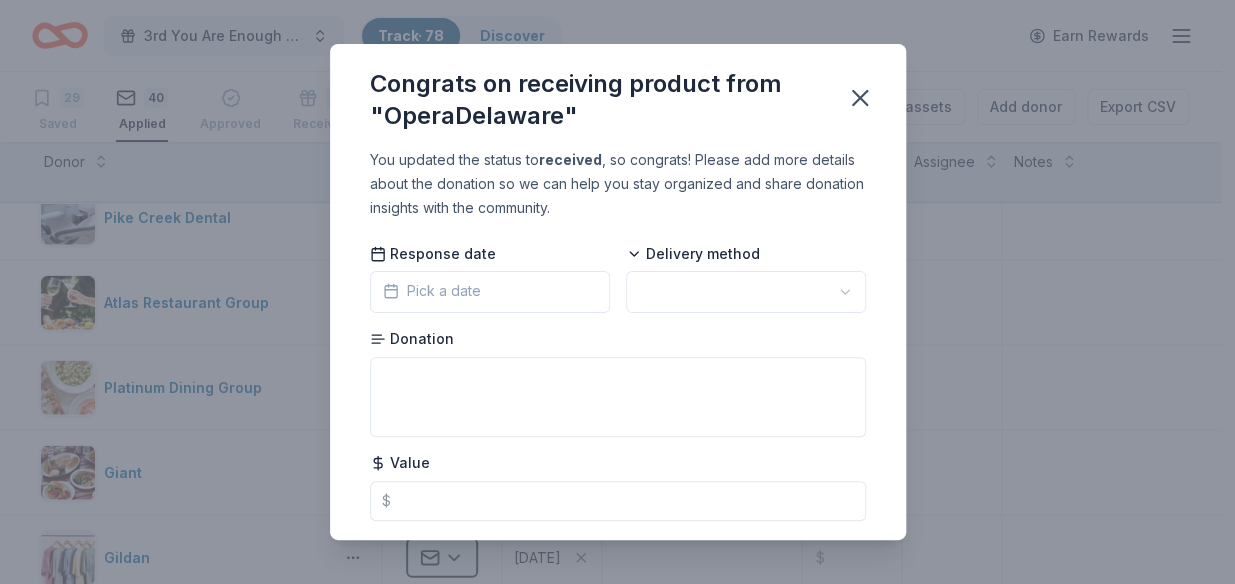 click on "3rd You Are Enough Suicide Fundraising Gala Track  · 78 Discover Earn Rewards 29 Saved 40 Applied Approved 7 Received Declined Not interested  Approved assets Add donor Export CSV Donor Status Apply date Donation Value Assignee Notes Lefty's Alley & Eats Applied [DATE] $ Royal Farms Applied [DATE] $ [PERSON_NAME] Entertainment Applied [DATE] $ [PERSON_NAME] Law Applied [DATE] $ The BroBasket Applied [DATE] $ FINS Ale House & Raw Bar Applied [DATE] $ Stumpy's [GEOGRAPHIC_DATA] ([GEOGRAPHIC_DATA]) Applied [DATE] $ [PERSON_NAME] Restaurant Group Applied [DATE] $ Le Cavalier Applied [DATE] $ [PERSON_NAME]'s [US_STATE] Grill Applied [DATE] $ The [PERSON_NAME] Companies Applied [DATE] $ Philadelphia Flyers Applied [DATE] $ Firebirds Wood Fired Grill Applied [DATE] $ American Eagle Applied [DATE] $ Safeway Applied [DATE] $ Goo Goo Cluster Applied [DATE] $ Autobell Car Wash Applied [DATE] $ doTERRA Applied [DATE] $ First Watch Applied [DATE] $ Wawa Foundation Applied [DATE] $ Applied" at bounding box center [617, 292] 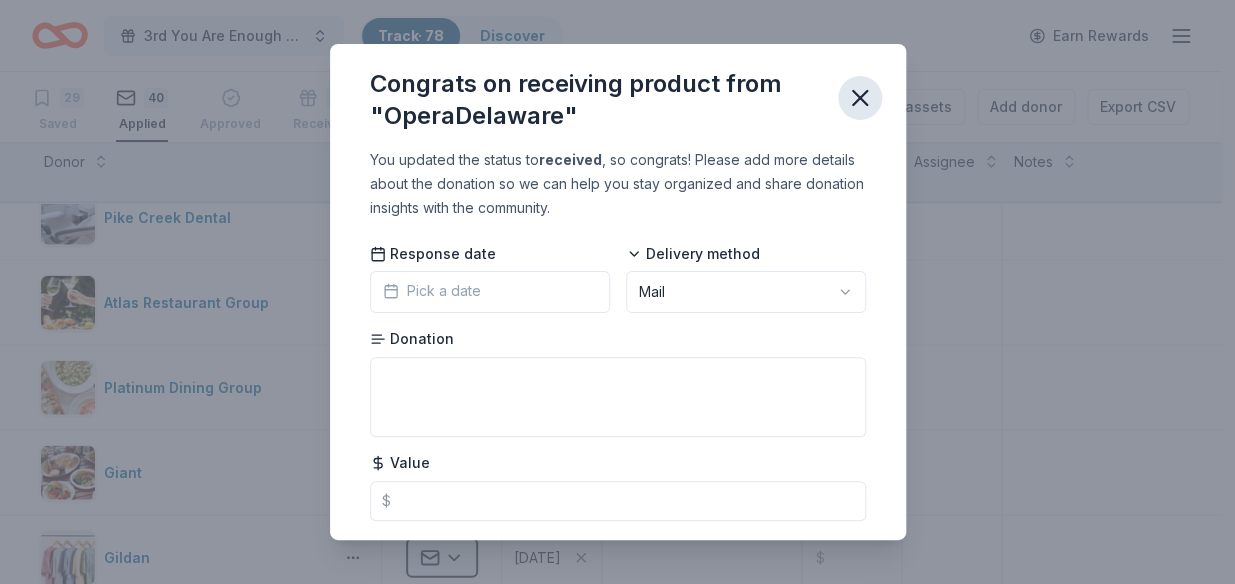 click 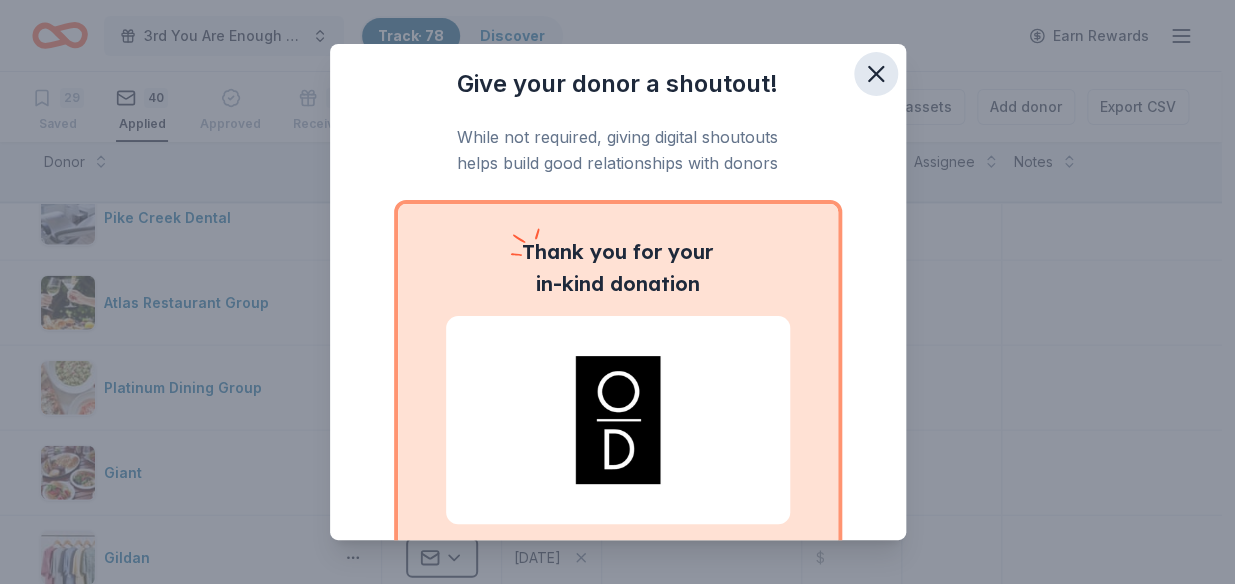 click 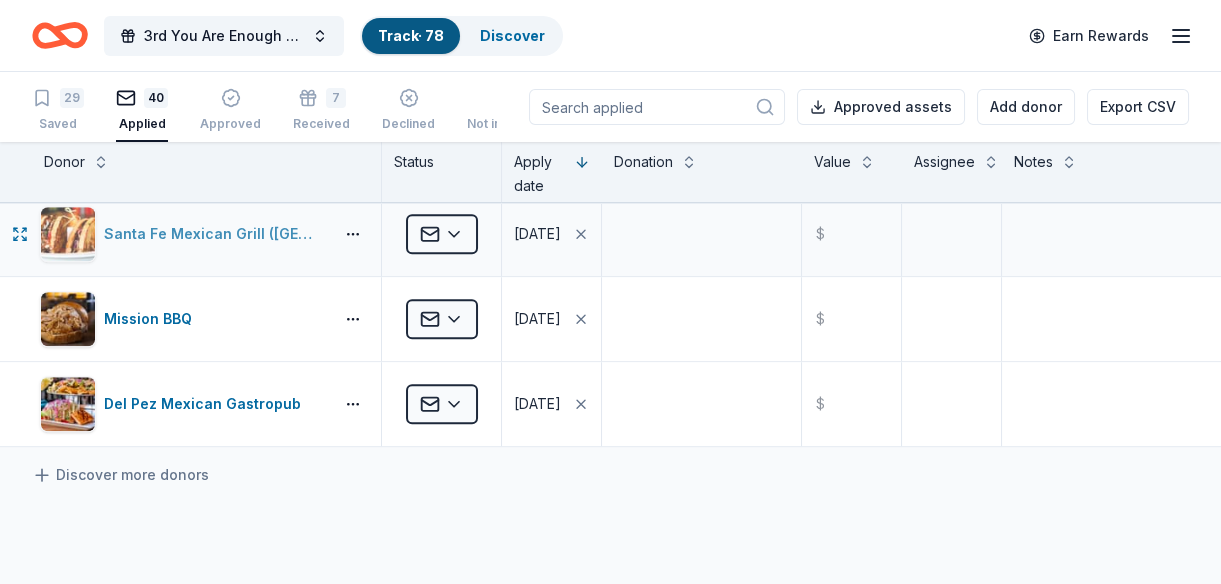 scroll, scrollTop: 3181, scrollLeft: 0, axis: vertical 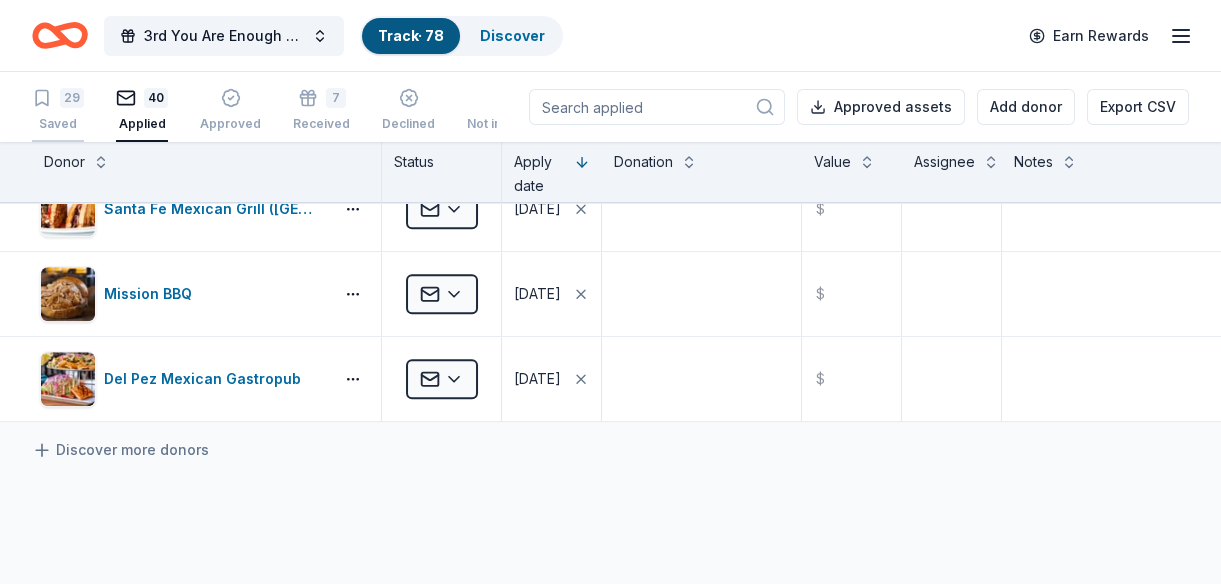 click on "29 Saved" at bounding box center [58, 110] 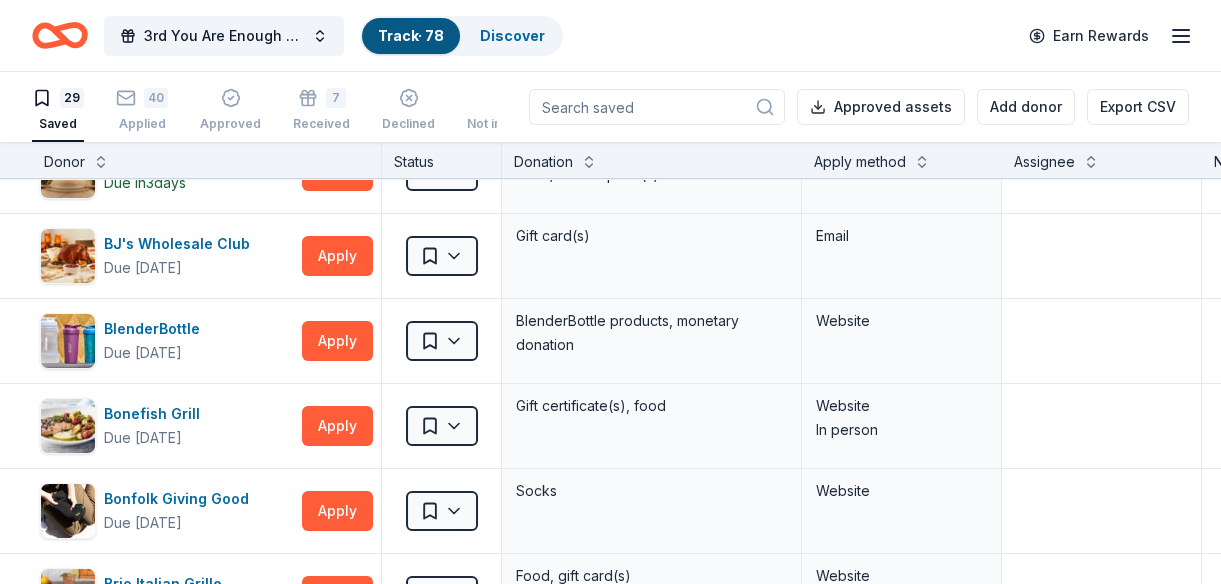 scroll, scrollTop: 0, scrollLeft: 0, axis: both 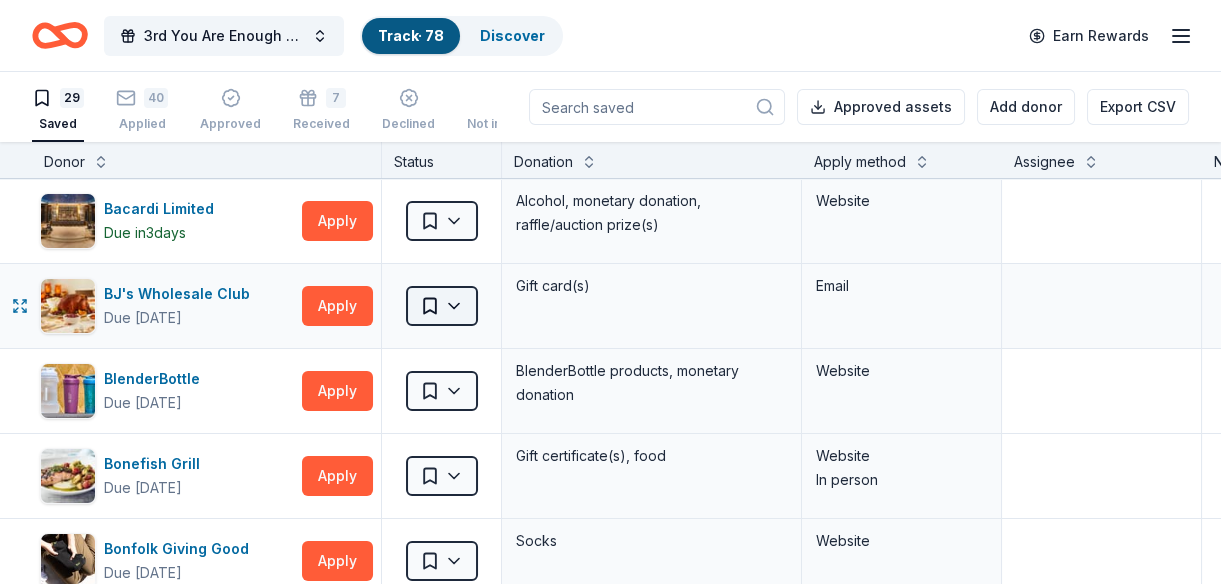 click on "3rd You Are Enough Suicide Fundraising Gala Track  · 78 Discover Earn Rewards 29 Saved 40 Applied Approved 7 Received Declined Not interested  Approved assets Add donor Export CSV Donor Status Donation Apply method Assignee Notes Bacardi Limited Due [DATE] Apply Saved Alcohol, monetary donation, raffle/auction prize(s) Website BJ's Wholesale Club Due [DATE] Apply Saved Gift card(s) Email BlenderBottle Due [DATE] Apply Saved BlenderBottle products, monetary donation Website Bonefish Grill Due [DATE] Apply Saved Gift certificate(s), food Website In person Bonfolk Giving Good Due [DATE] Apply Saved Socks Website Brio Italian Grille Due [DATE] Apply Saved Food, gift card(s) Website Coastal Boat Cruises Due [DATE] Apply Saved Cruise ticket(s) Website [US_STATE] Children's Museum Due [DATE] Apply Saved 4 museum admission tickets Email Dollar General Due [DATE] Apply Saved Donation depends on request Email gorjana Due [DATE] Apply Saved 1 custom jewelry package Website Apply" at bounding box center [610, 292] 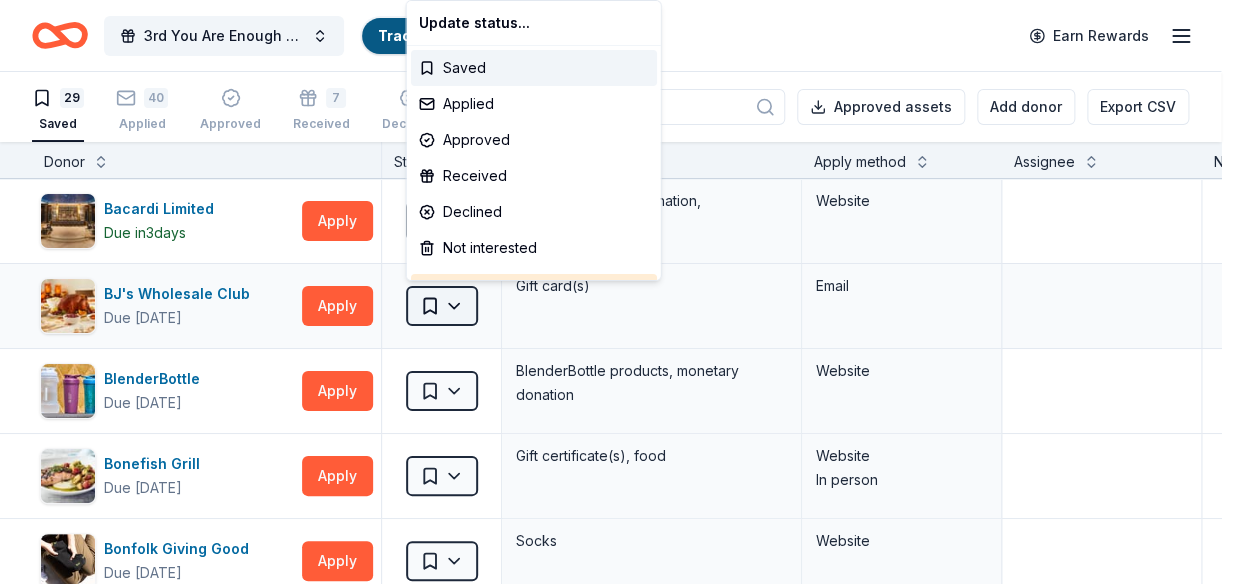 click on "3rd You Are Enough Suicide Fundraising Gala Track  · 78 Discover Earn Rewards 29 Saved 40 Applied Approved 7 Received Declined Not interested  Approved assets Add donor Export CSV Donor Status Donation Apply method Assignee Notes Bacardi Limited Due [DATE] Apply Saved Alcohol, monetary donation, raffle/auction prize(s) Website BJ's Wholesale Club Due [DATE] Apply Saved Gift card(s) Email BlenderBottle Due [DATE] Apply Saved BlenderBottle products, monetary donation Website Bonefish Grill Due [DATE] Apply Saved Gift certificate(s), food Website In person Bonfolk Giving Good Due [DATE] Apply Saved Socks Website Brio Italian Grille Due [DATE] Apply Saved Food, gift card(s) Website Coastal Boat Cruises Due [DATE] Apply Saved Cruise ticket(s) Website [US_STATE] Children's Museum Due [DATE] Apply Saved 4 museum admission tickets Email Dollar General Due [DATE] Apply Saved Donation depends on request Email gorjana Due [DATE] Apply Saved 1 custom jewelry package Website Apply" at bounding box center [617, 292] 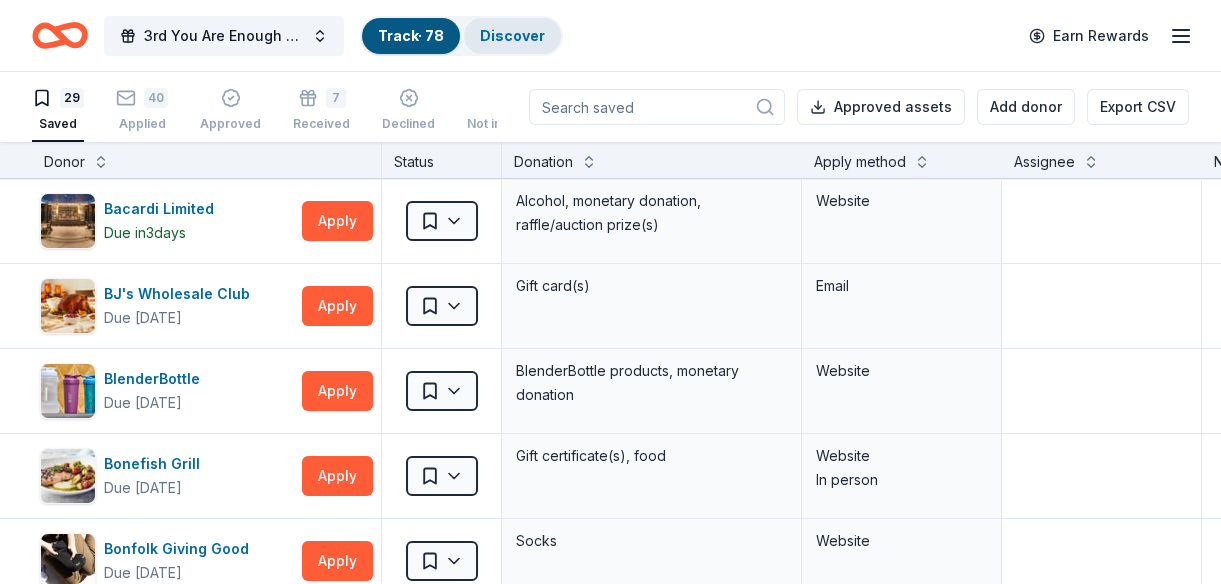 click on "Discover" at bounding box center (512, 36) 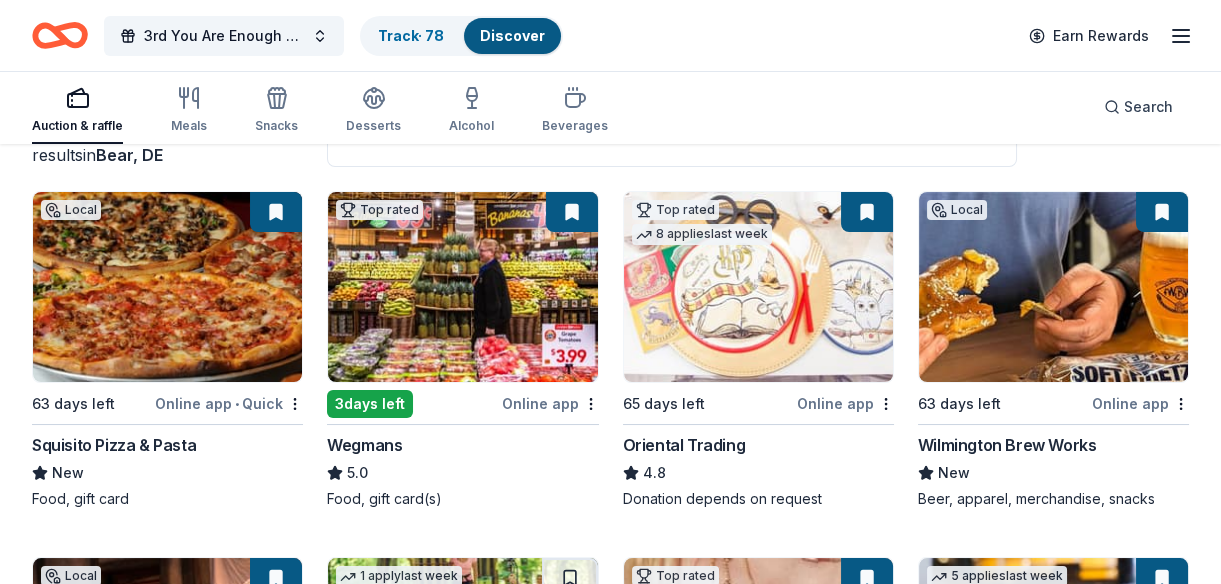 scroll, scrollTop: 181, scrollLeft: 0, axis: vertical 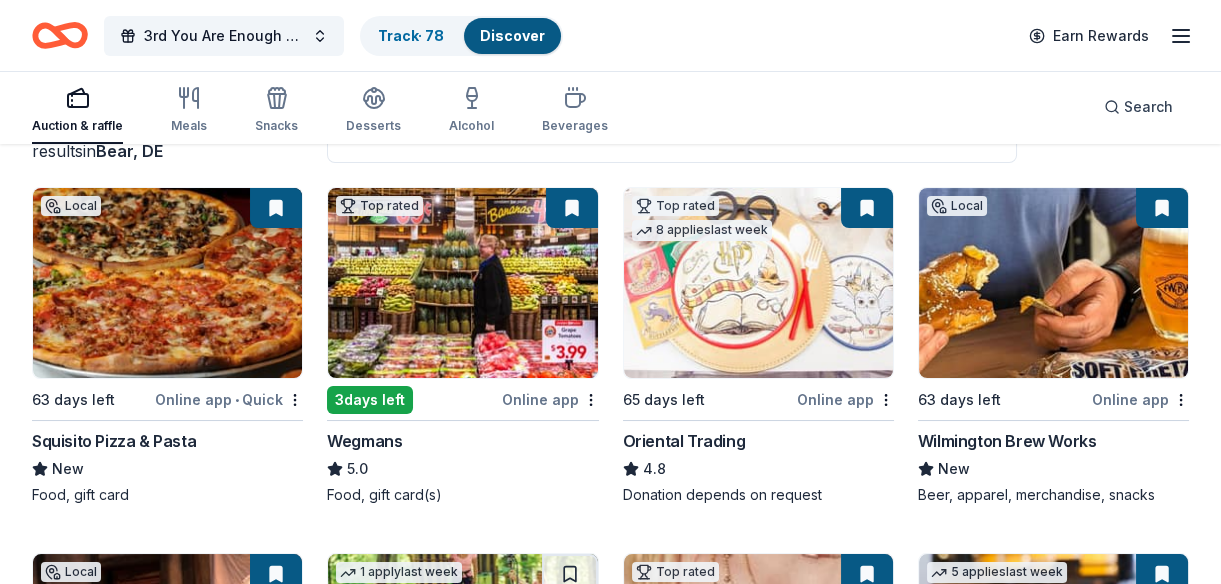 click at bounding box center (1053, 283) 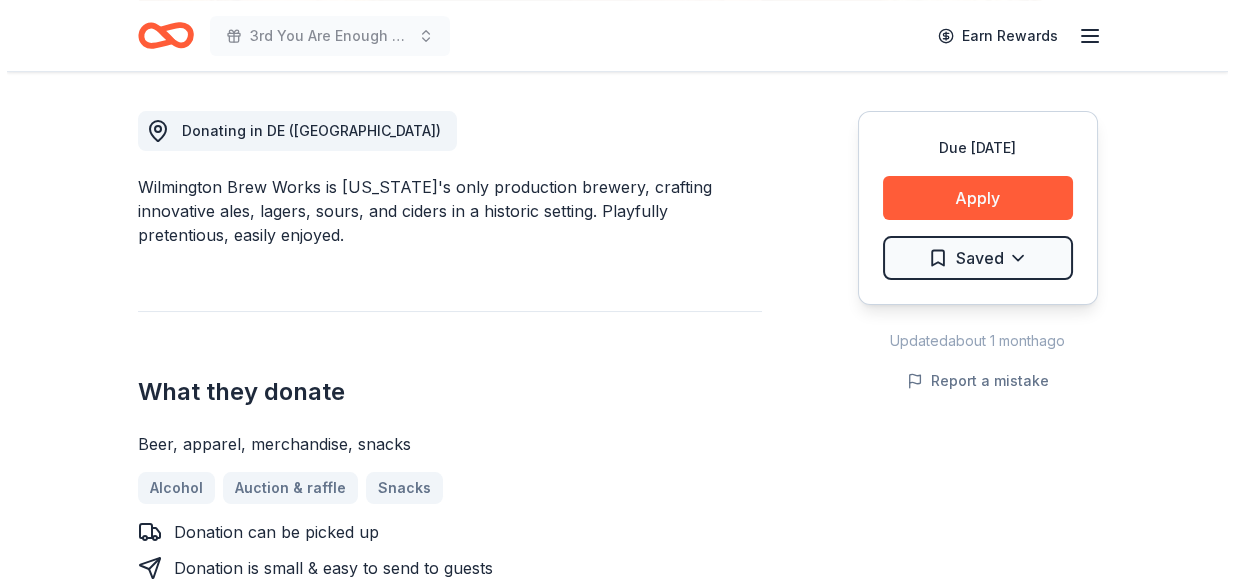 scroll, scrollTop: 636, scrollLeft: 0, axis: vertical 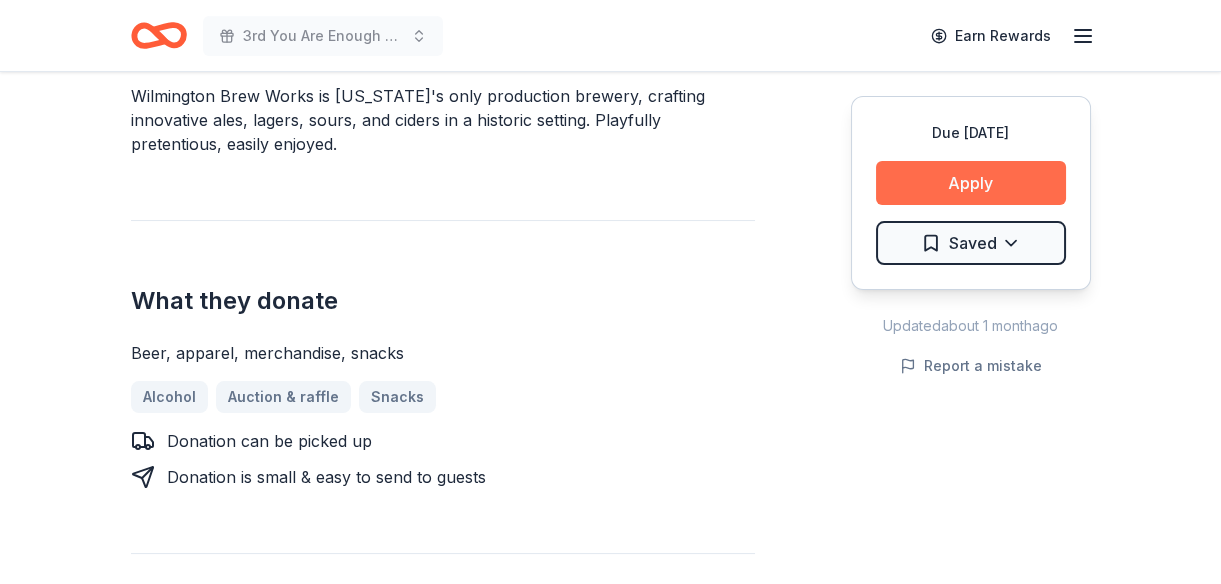 click on "Apply" at bounding box center [971, 183] 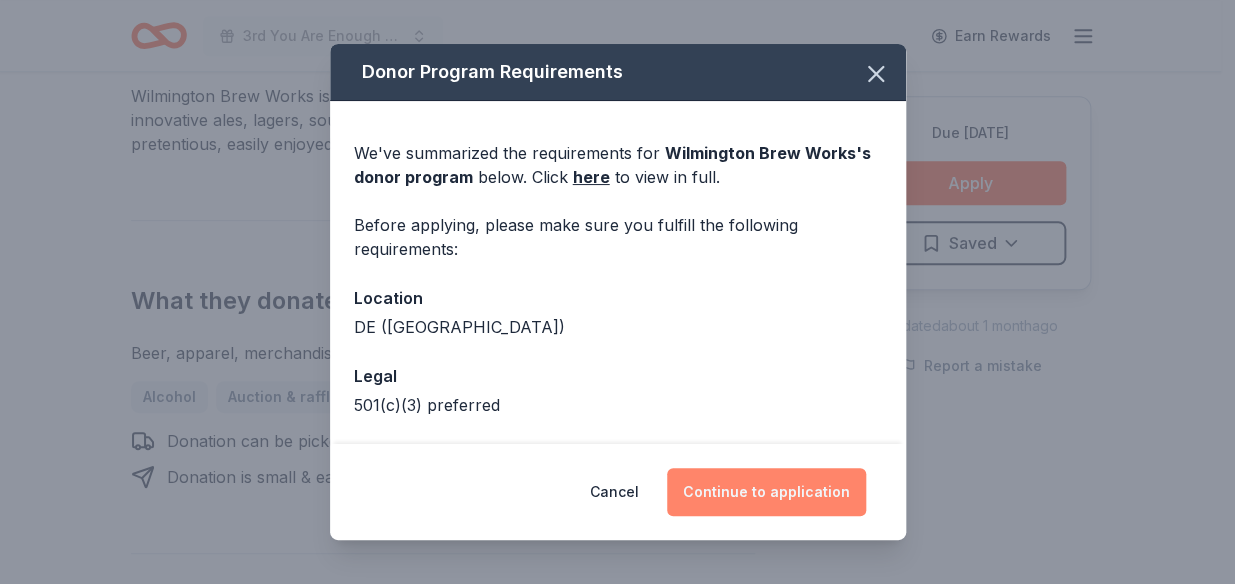 click on "Continue to application" at bounding box center (766, 492) 